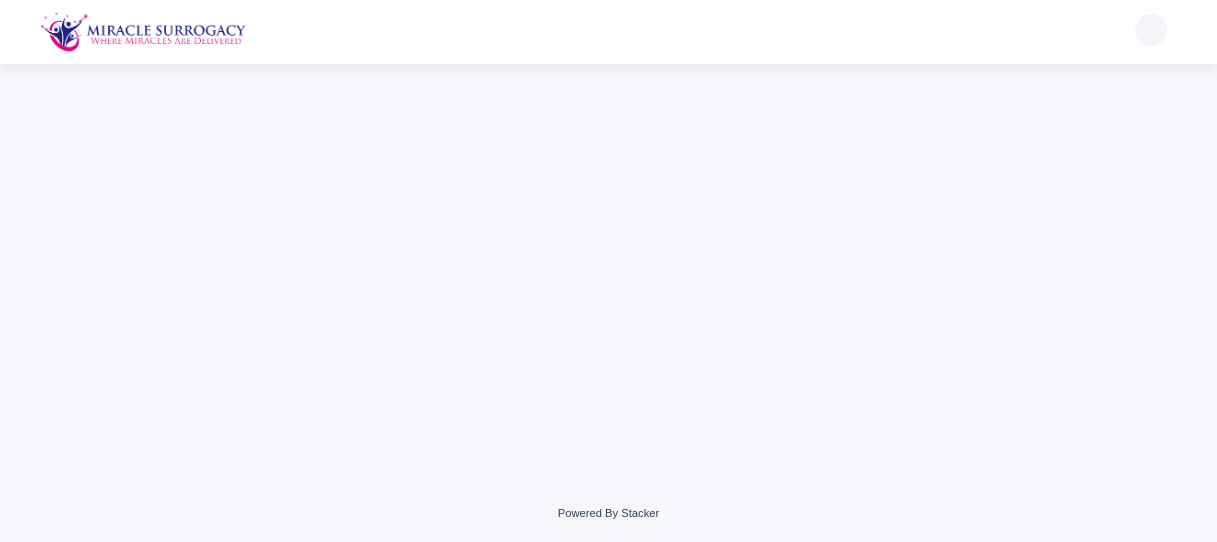 scroll, scrollTop: 0, scrollLeft: 0, axis: both 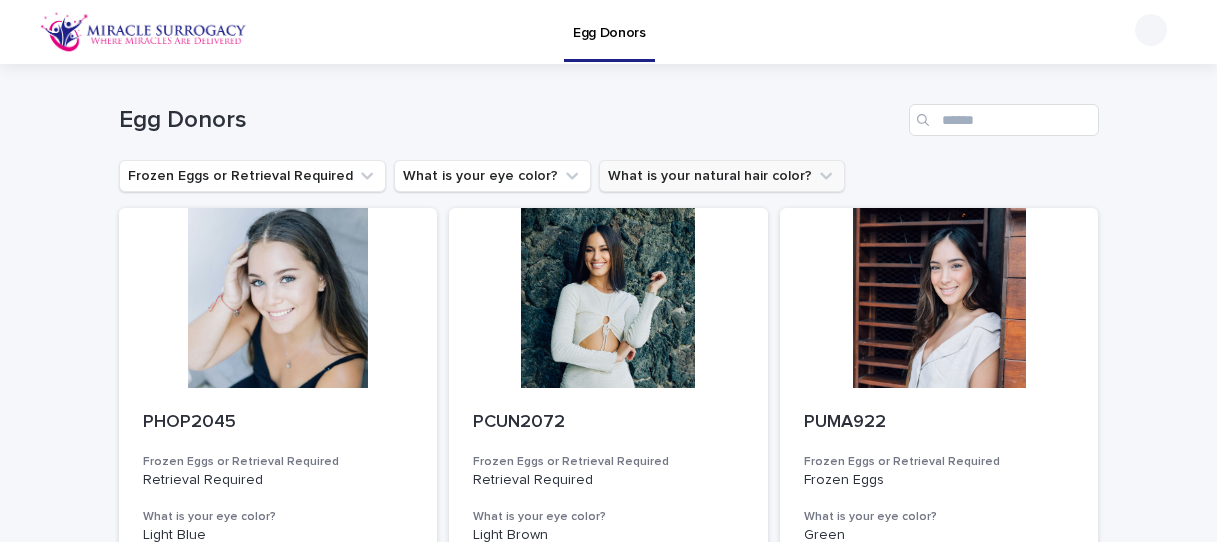 click on "What is your natural hair color?" at bounding box center [722, 176] 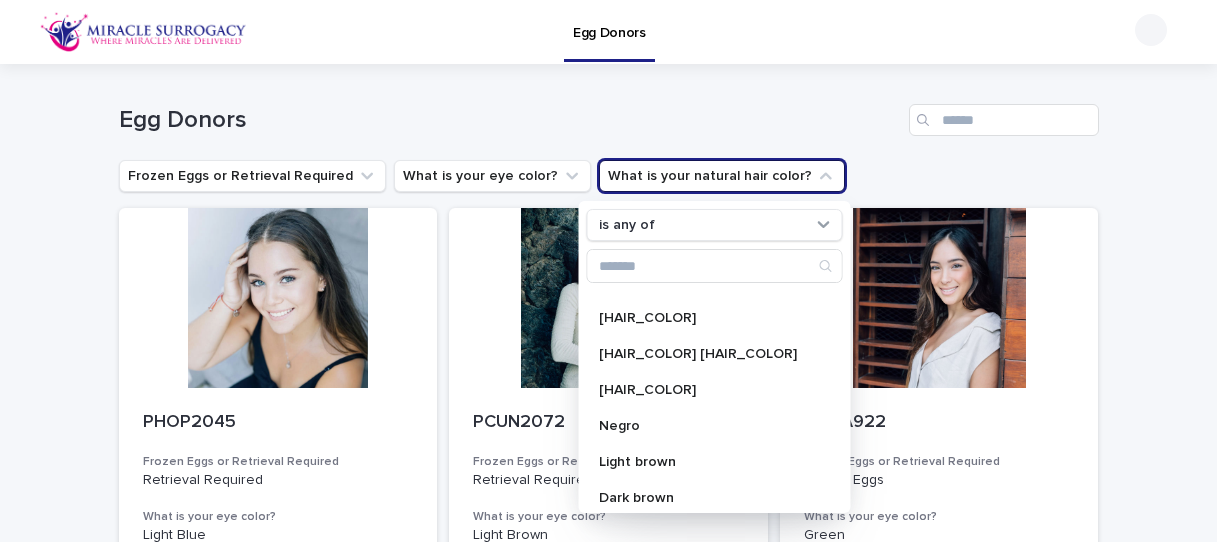scroll, scrollTop: 320, scrollLeft: 0, axis: vertical 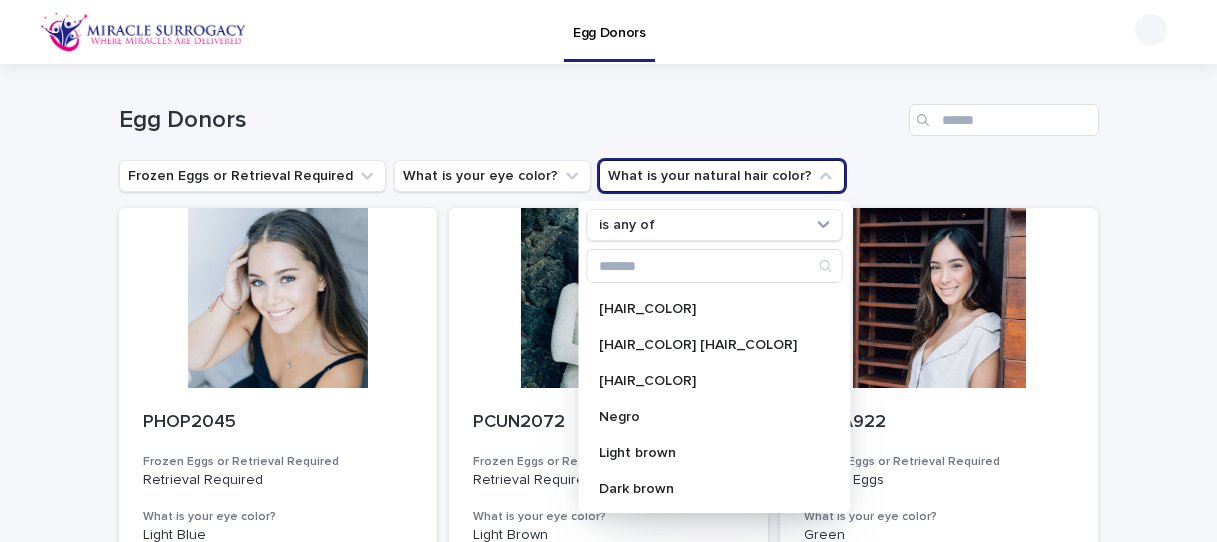 click on "Egg Donors" at bounding box center (510, 120) 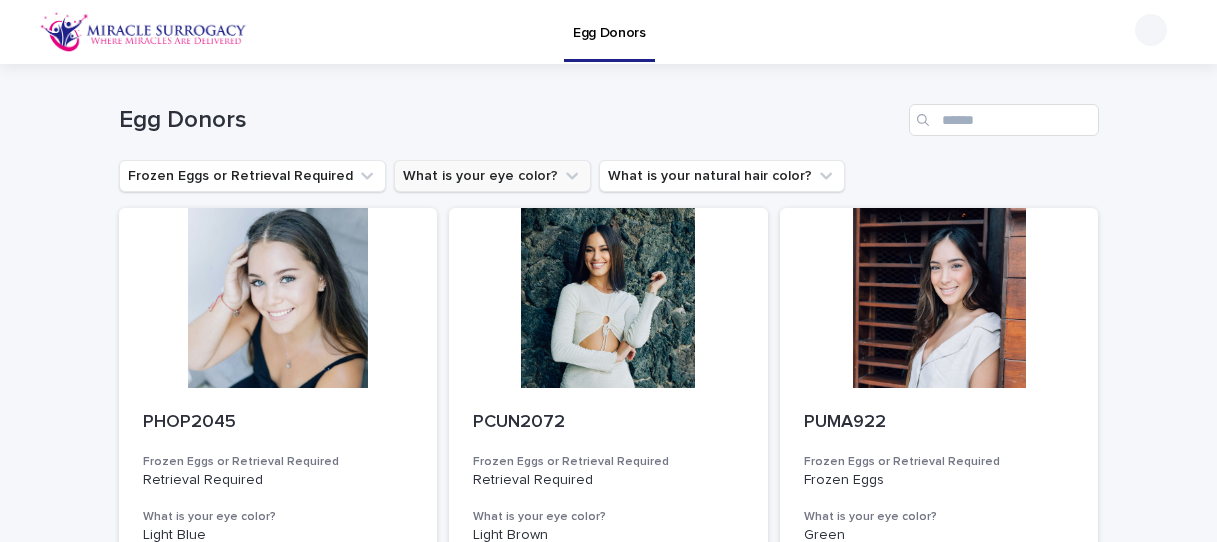 click on "What is your eye color?" at bounding box center [492, 176] 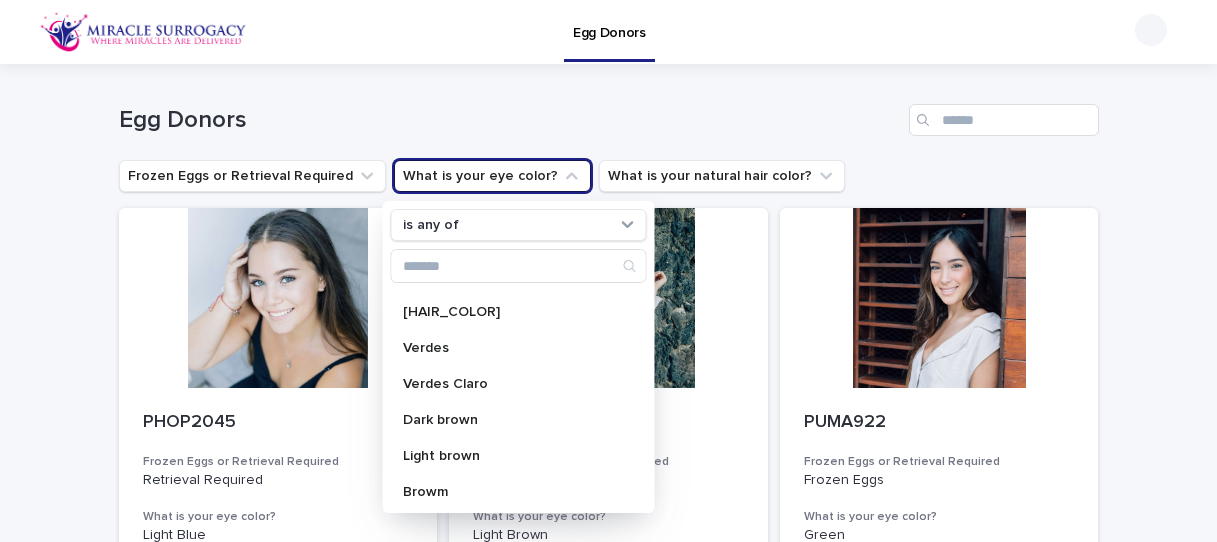 scroll, scrollTop: 464, scrollLeft: 0, axis: vertical 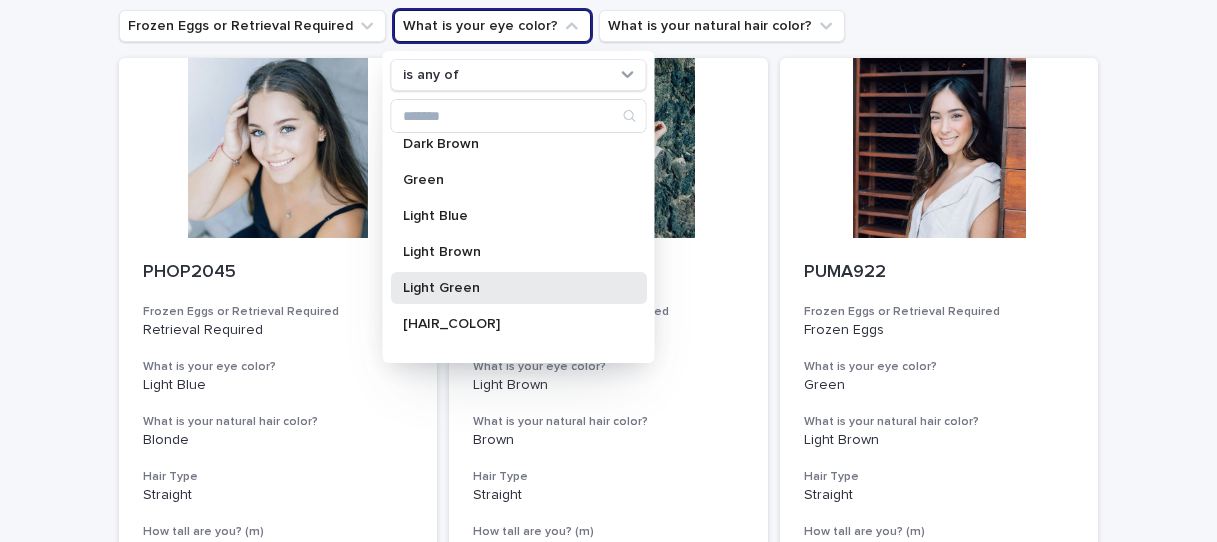 click on "Light Green" at bounding box center (518, 288) 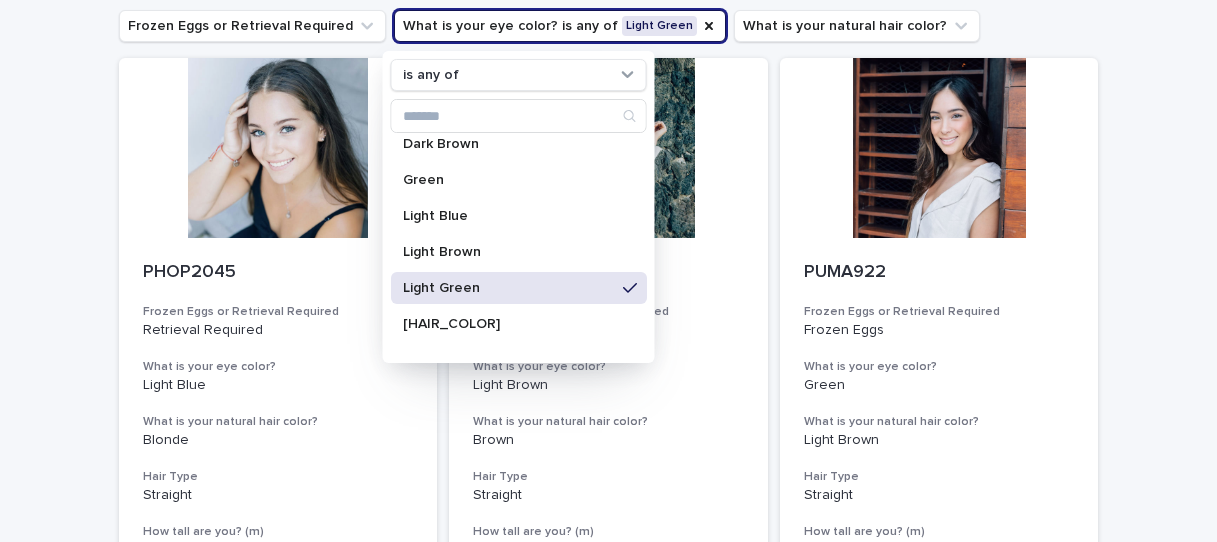 scroll, scrollTop: 119, scrollLeft: 0, axis: vertical 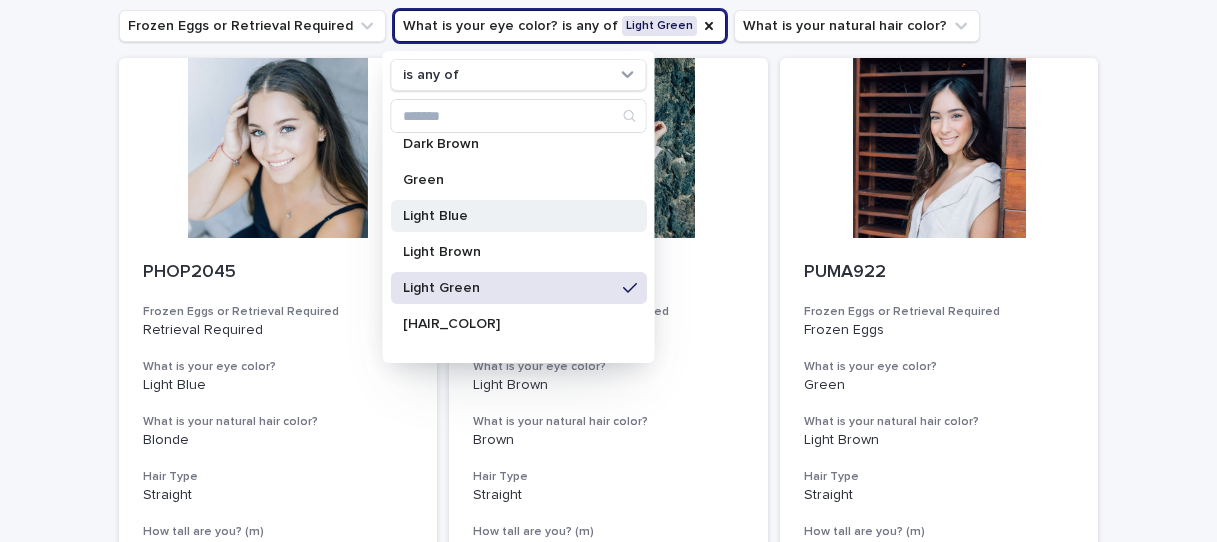 click on "Light Blue" at bounding box center [508, 216] 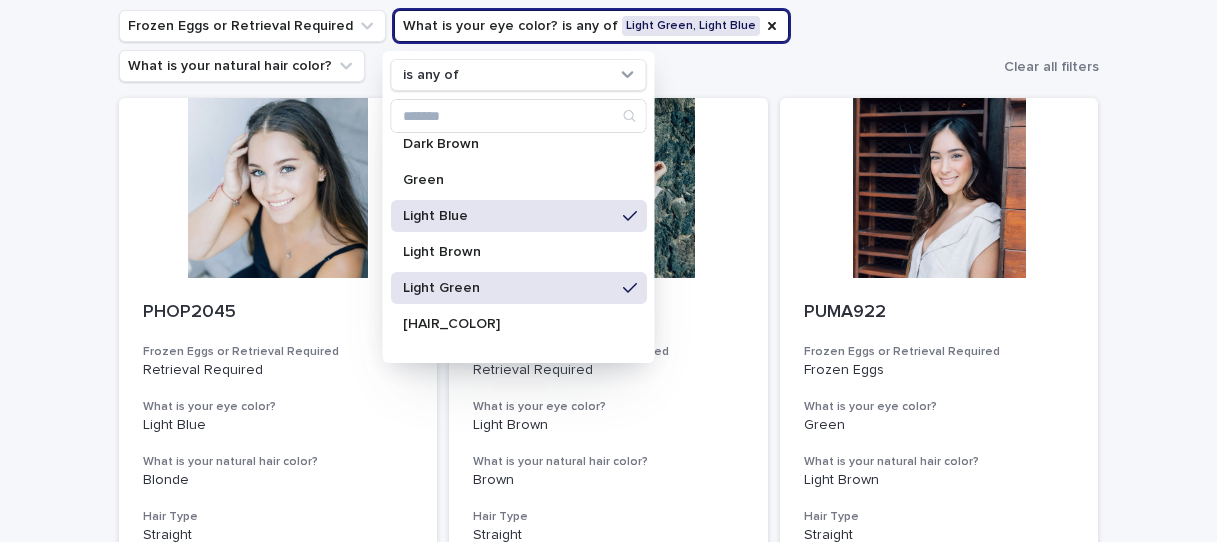 scroll, scrollTop: 119, scrollLeft: 0, axis: vertical 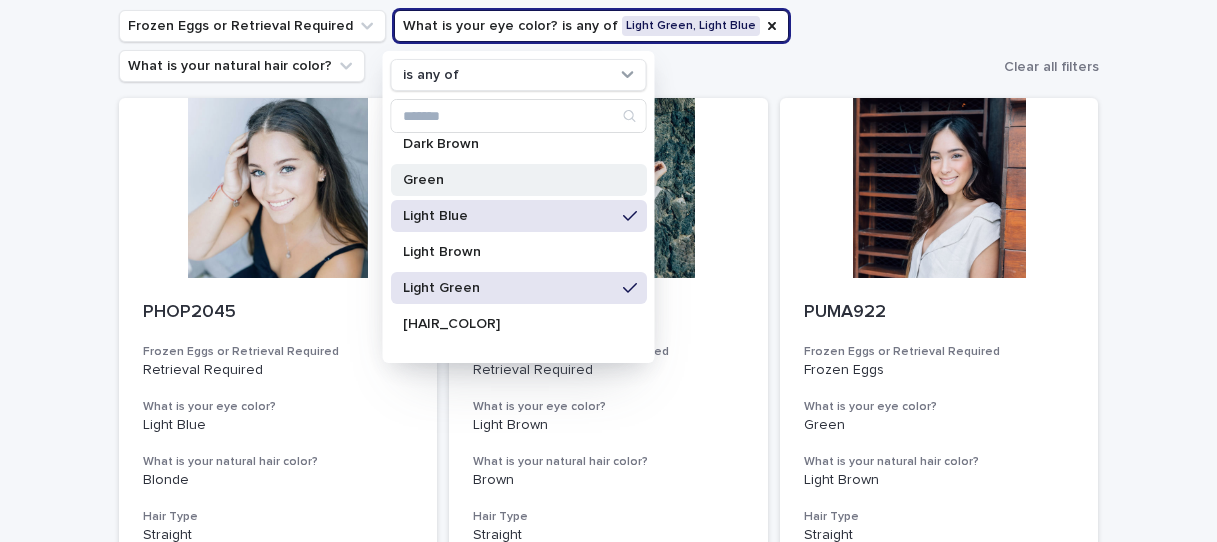 click on "Green" at bounding box center (508, 180) 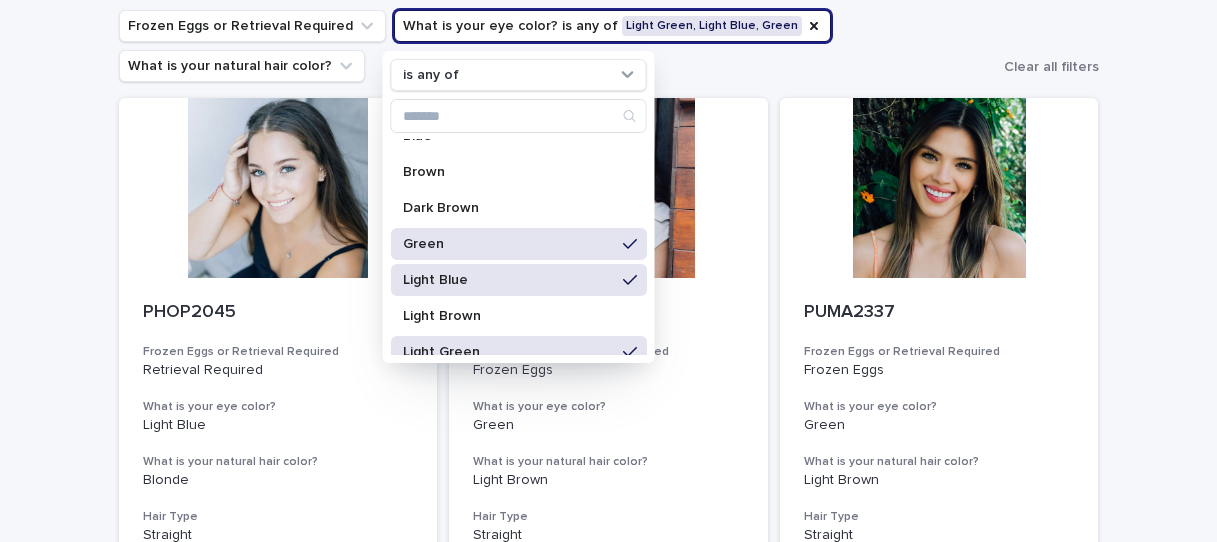 scroll, scrollTop: 0, scrollLeft: 0, axis: both 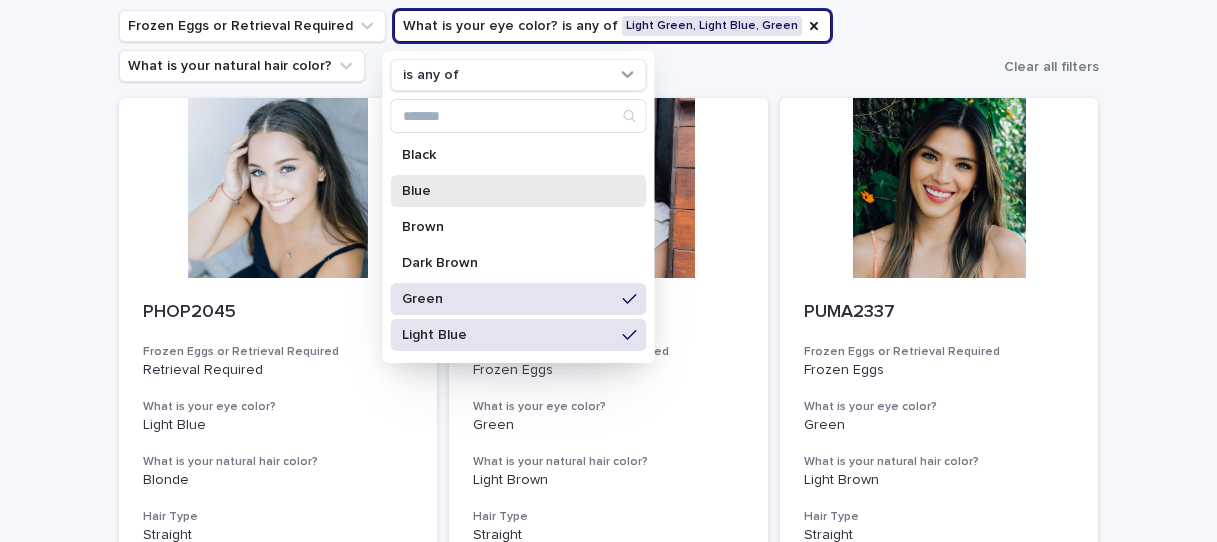 click on "Blue" at bounding box center (518, 191) 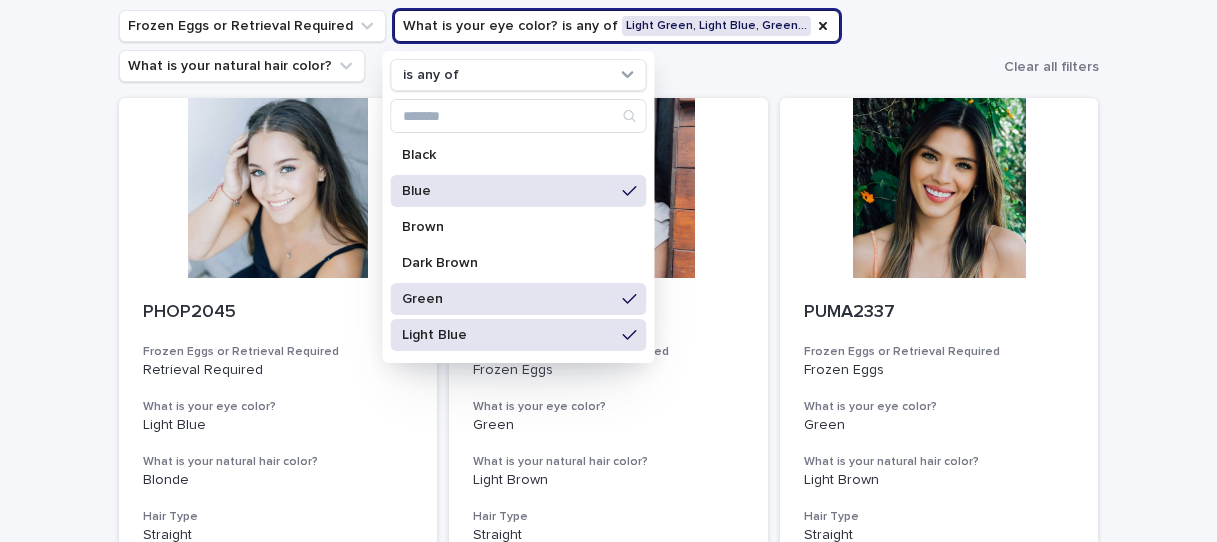 click on "Frozen Eggs or Retrieval Required What is your eye color? is any of Light Green, Light Blue, Green… is any of Black Blue Brown Dark Brown Green Light Blue Light Brown Light Green Marron Azul Claro Marron Claro Azul Marron Obscuro Verdes Verdes Claro Dark brown Light brown Browm Negro What is your natural hair color?" at bounding box center (557, 46) 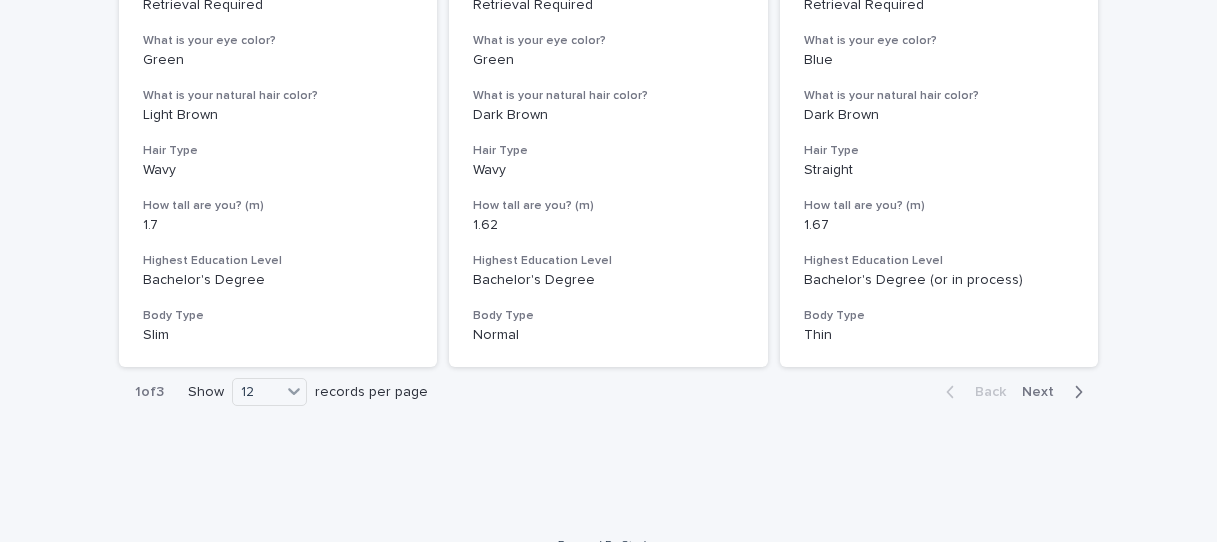 scroll, scrollTop: 2458, scrollLeft: 0, axis: vertical 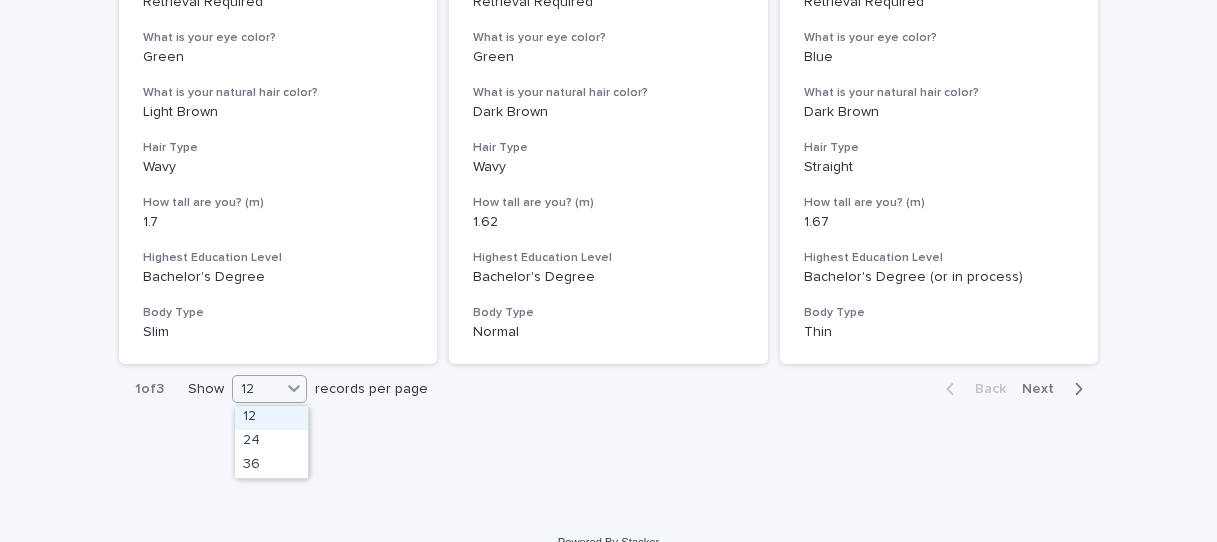 click on "12" at bounding box center [257, 389] 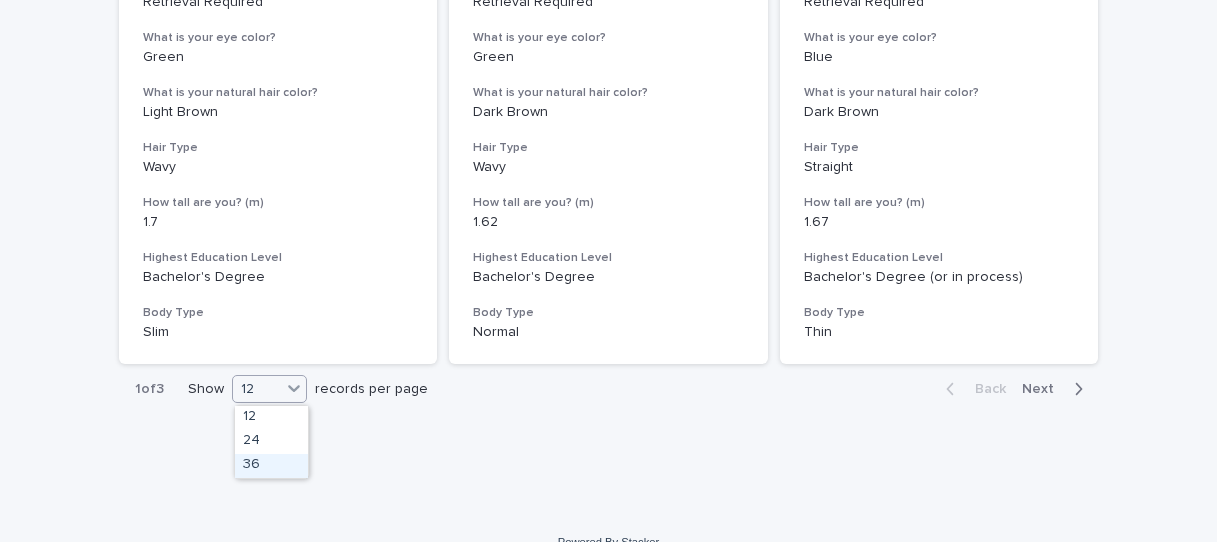 click on "36" at bounding box center (271, 466) 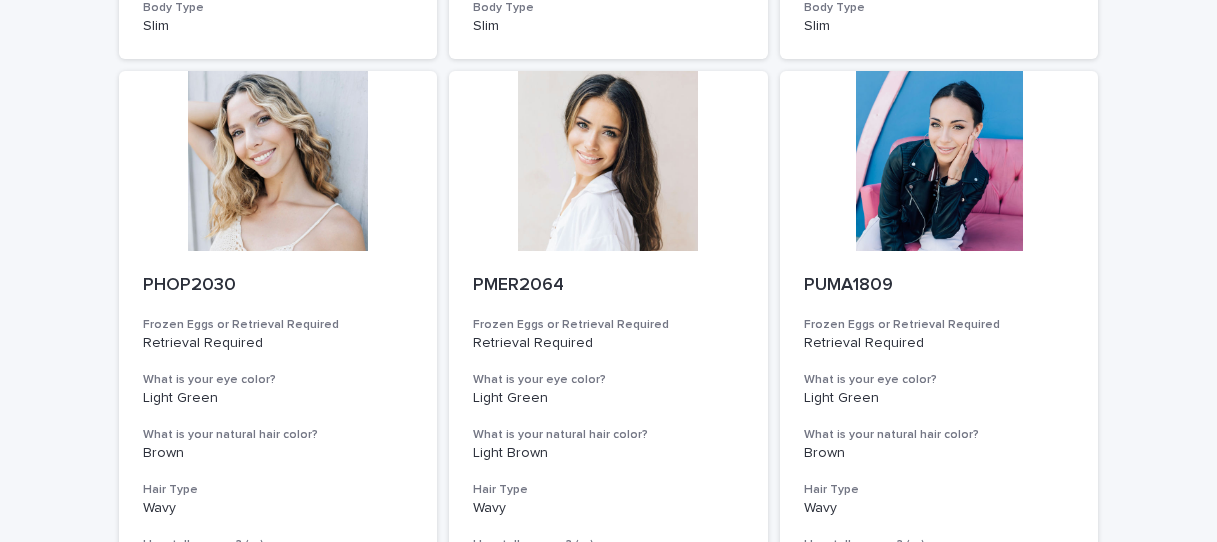 scroll, scrollTop: 4639, scrollLeft: 0, axis: vertical 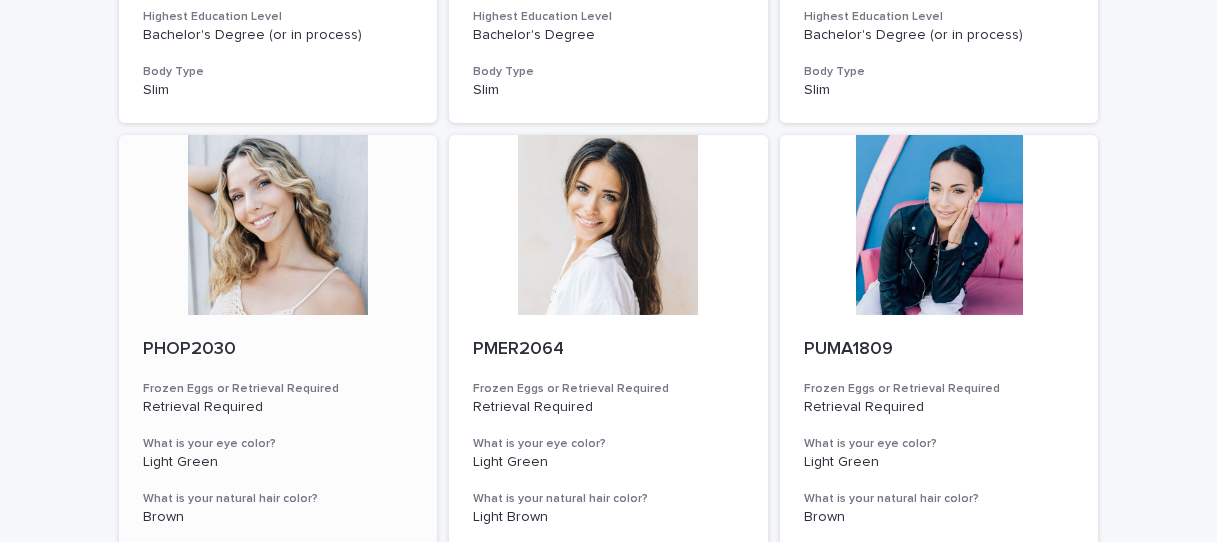 click at bounding box center (278, 225) 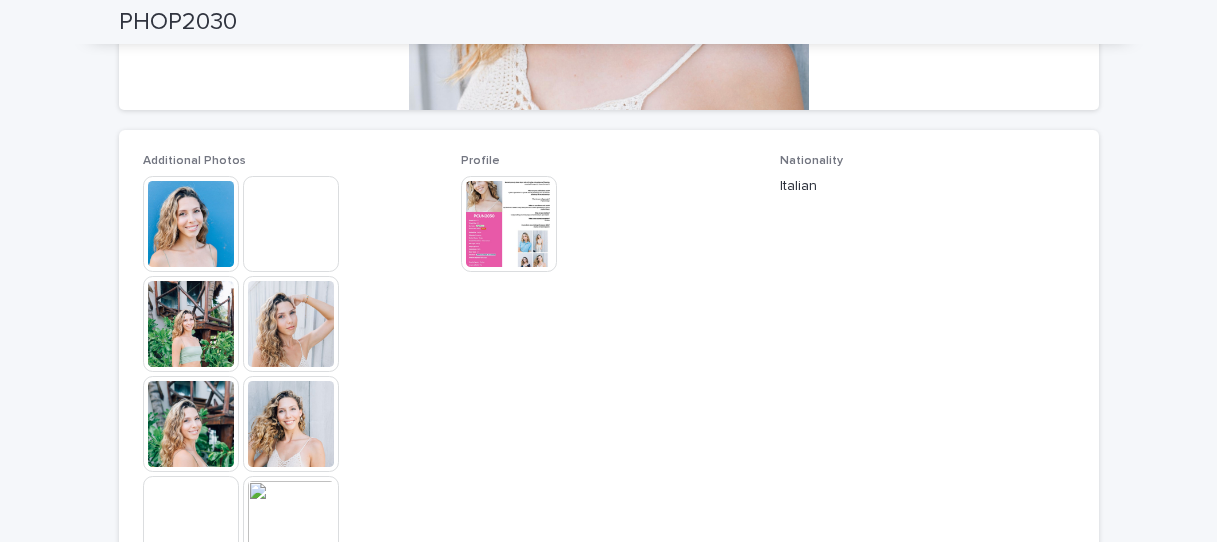scroll, scrollTop: 501, scrollLeft: 0, axis: vertical 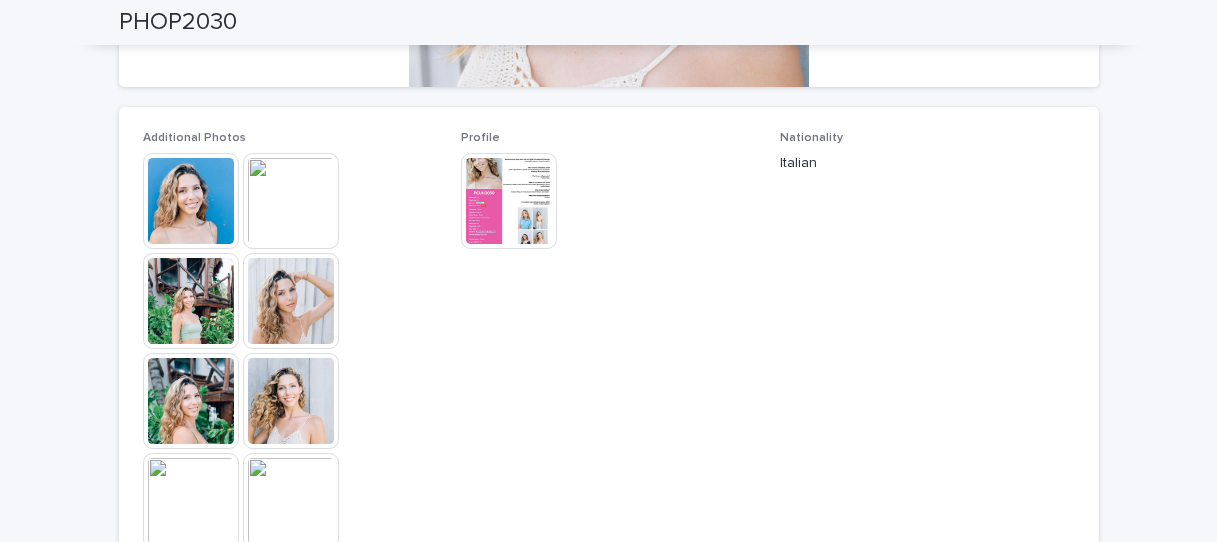 click at bounding box center (291, 201) 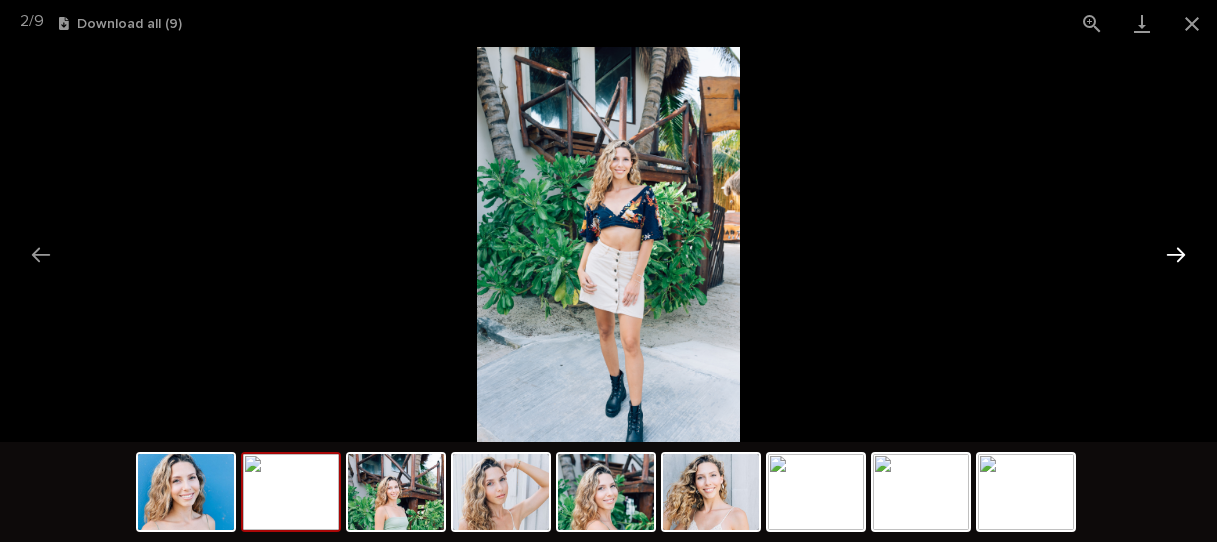 click at bounding box center [1176, 254] 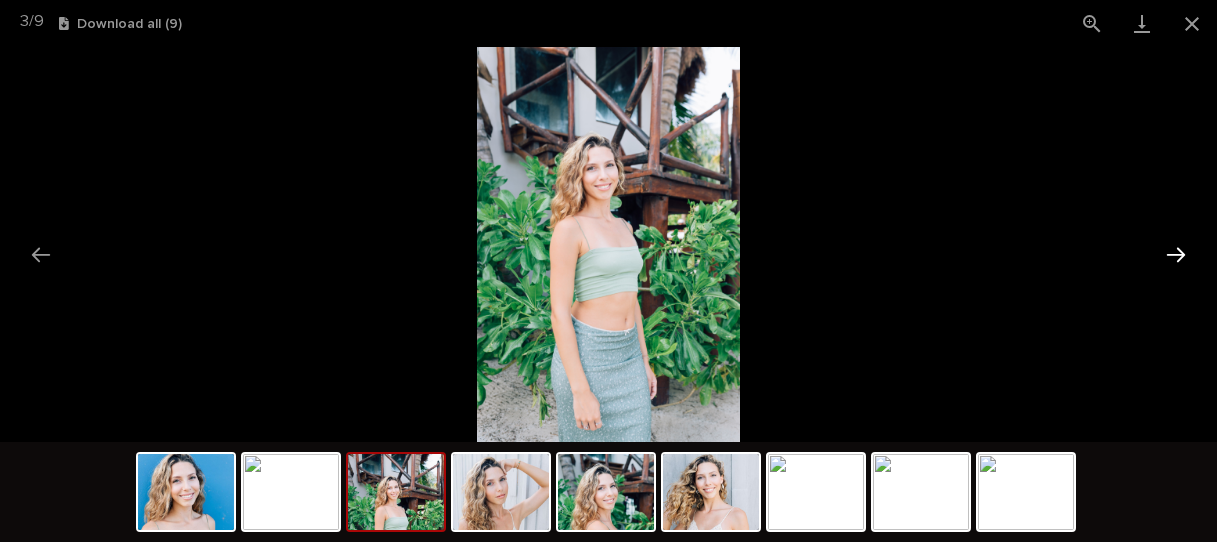 click at bounding box center [1176, 254] 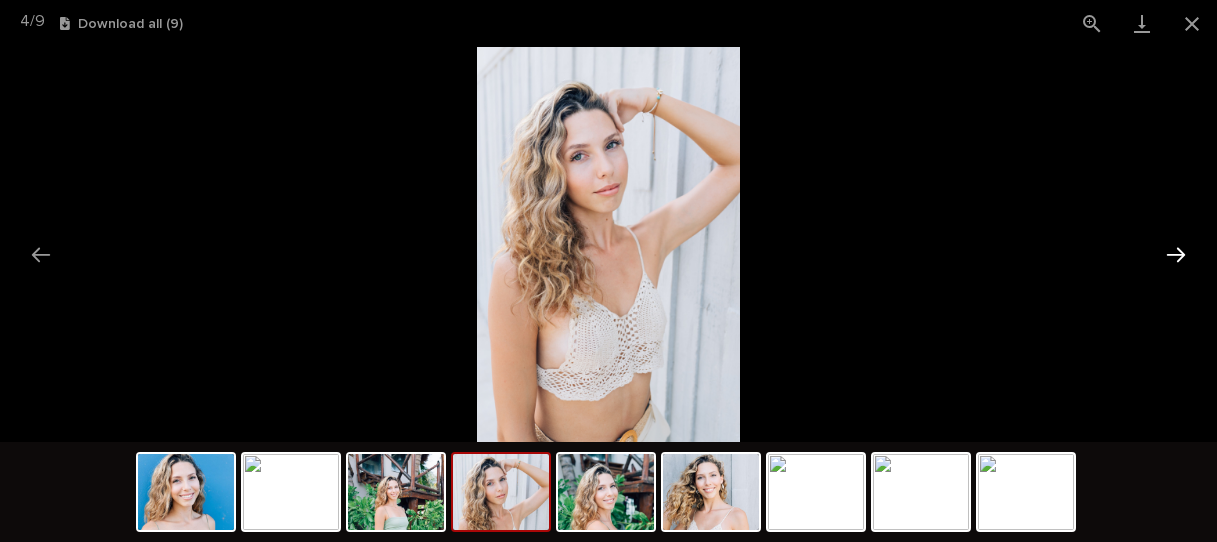click at bounding box center [1176, 254] 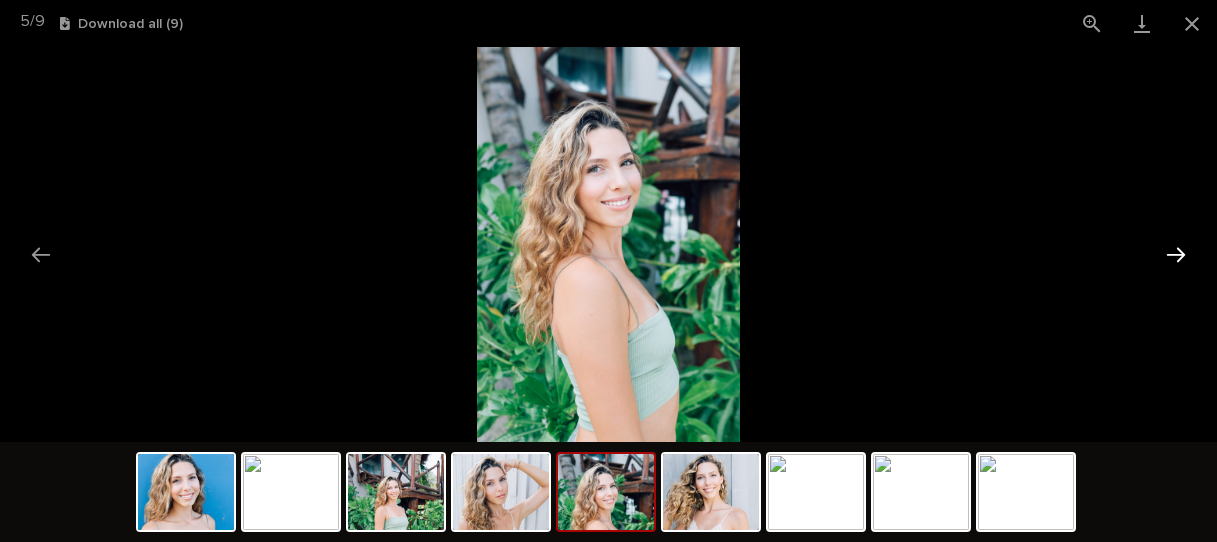 click at bounding box center (1176, 254) 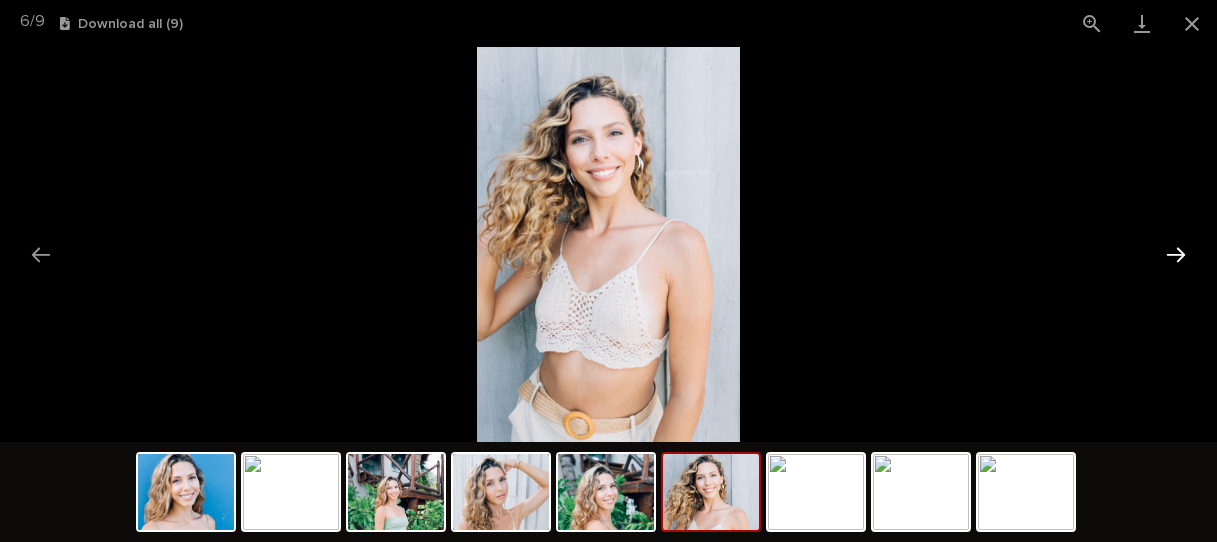 click at bounding box center (1176, 254) 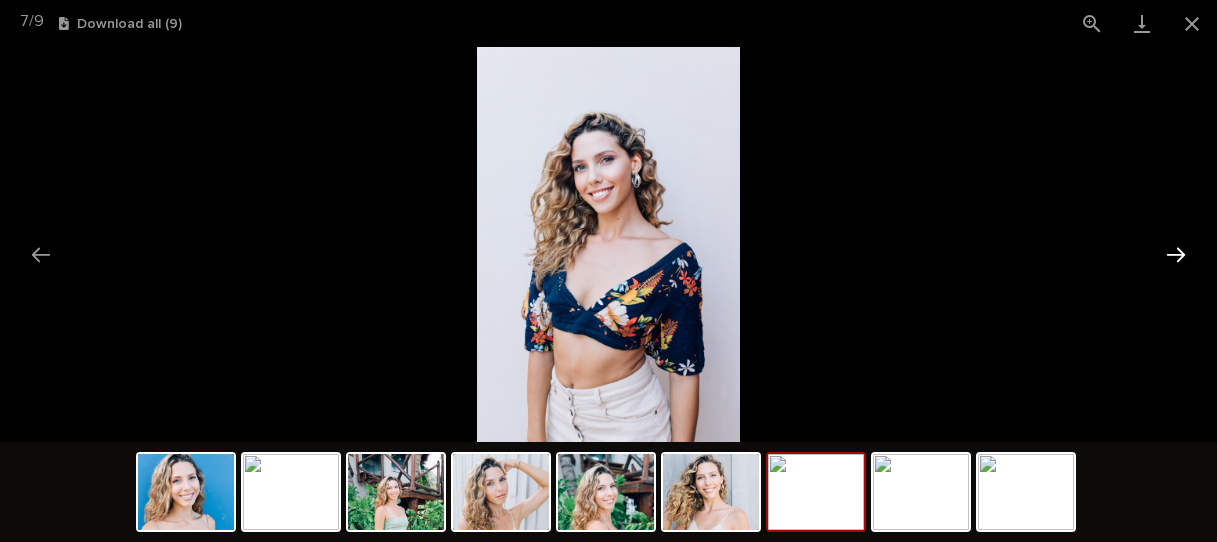 click at bounding box center [1176, 254] 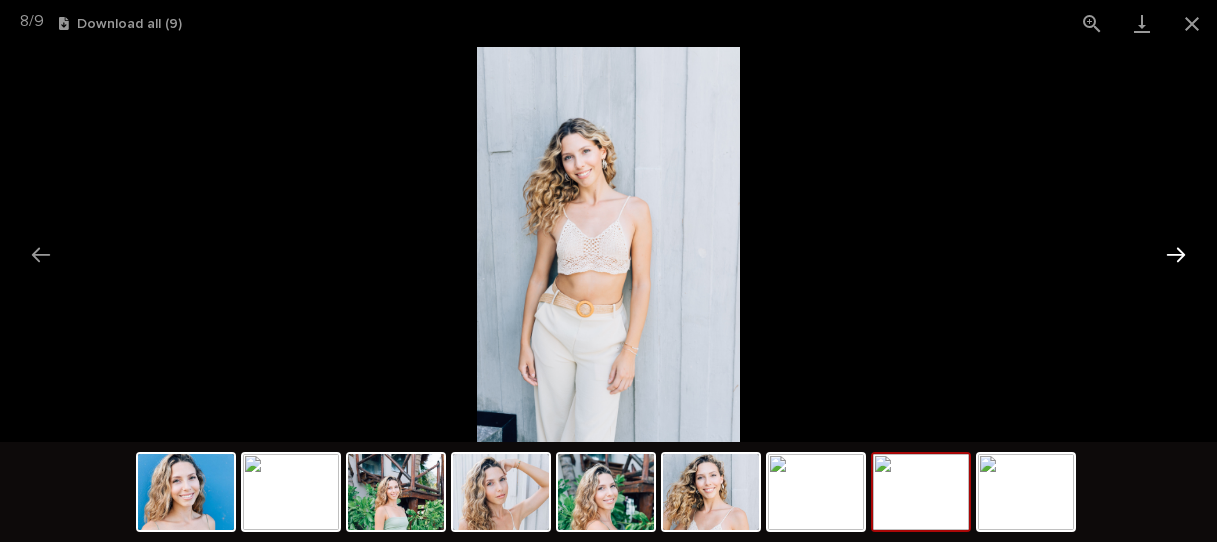 click at bounding box center (1176, 254) 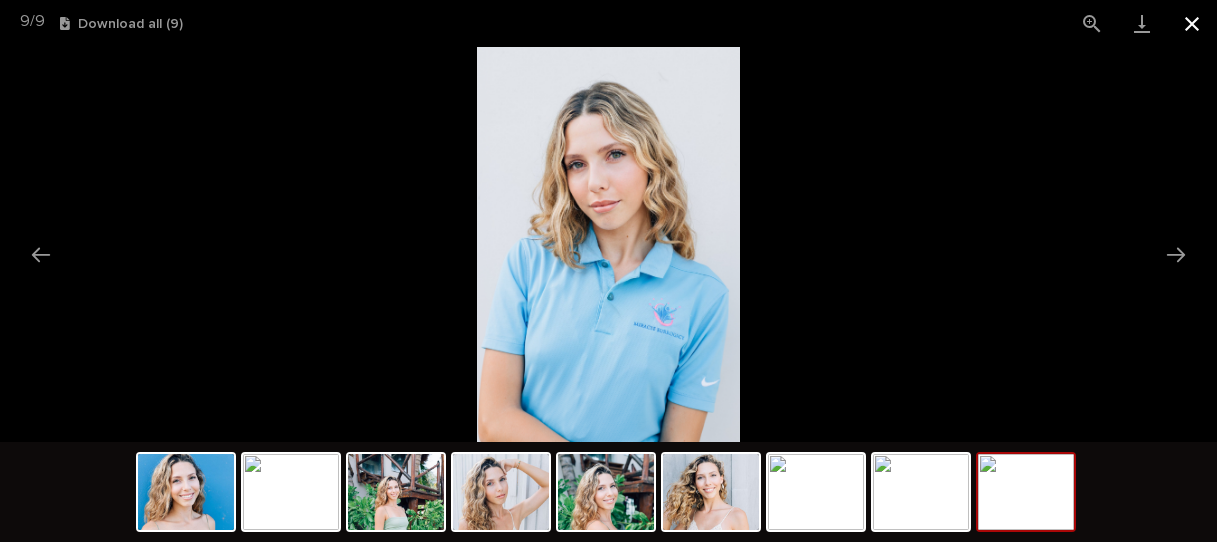 click at bounding box center [1192, 23] 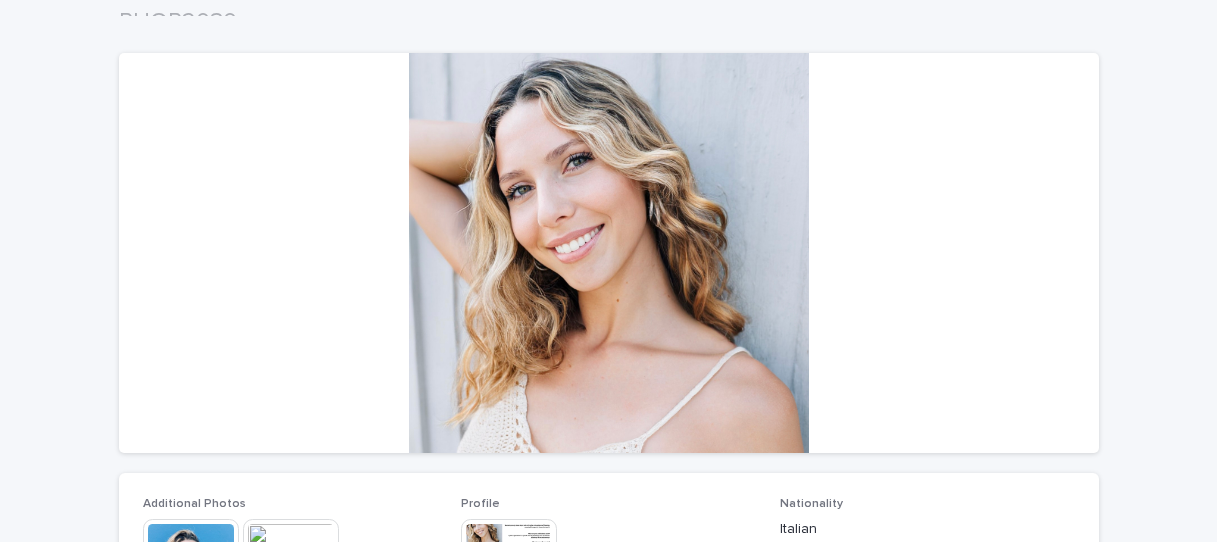 scroll, scrollTop: 129, scrollLeft: 0, axis: vertical 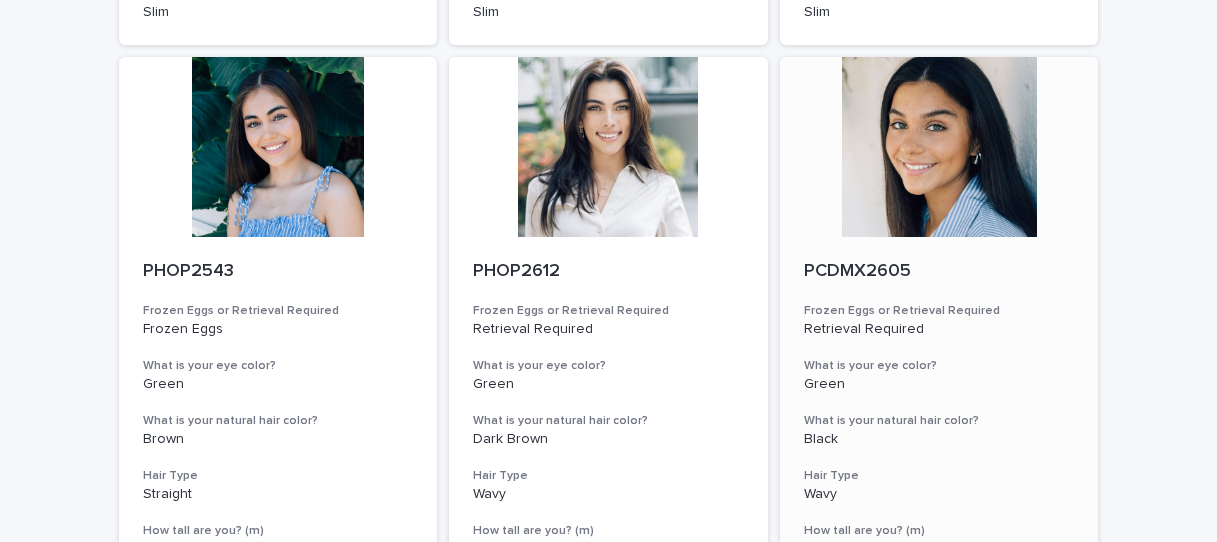click at bounding box center (939, 147) 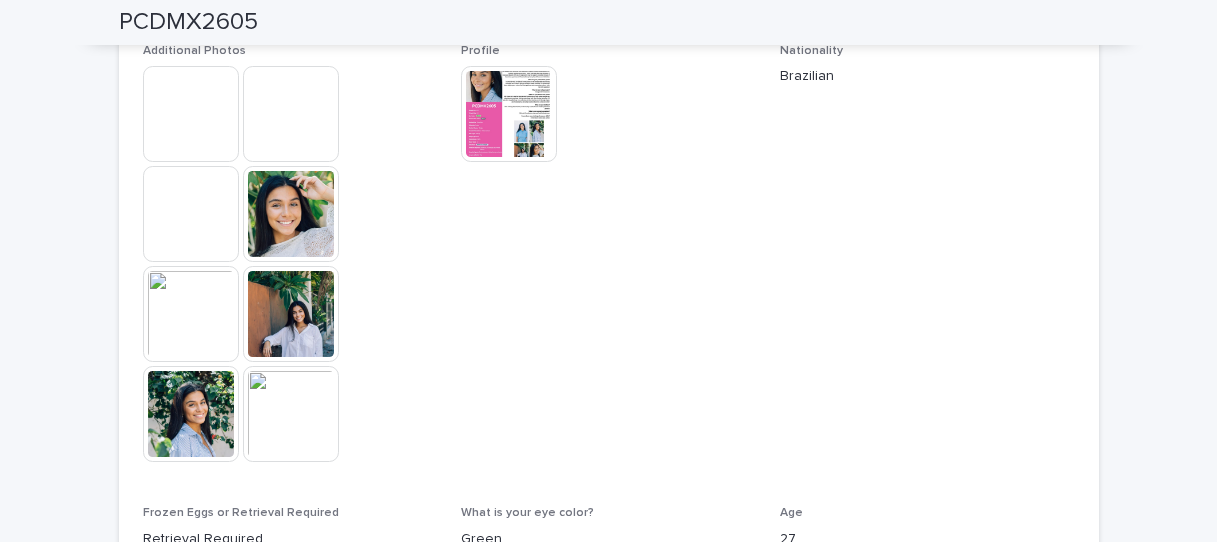 scroll, scrollTop: 555, scrollLeft: 0, axis: vertical 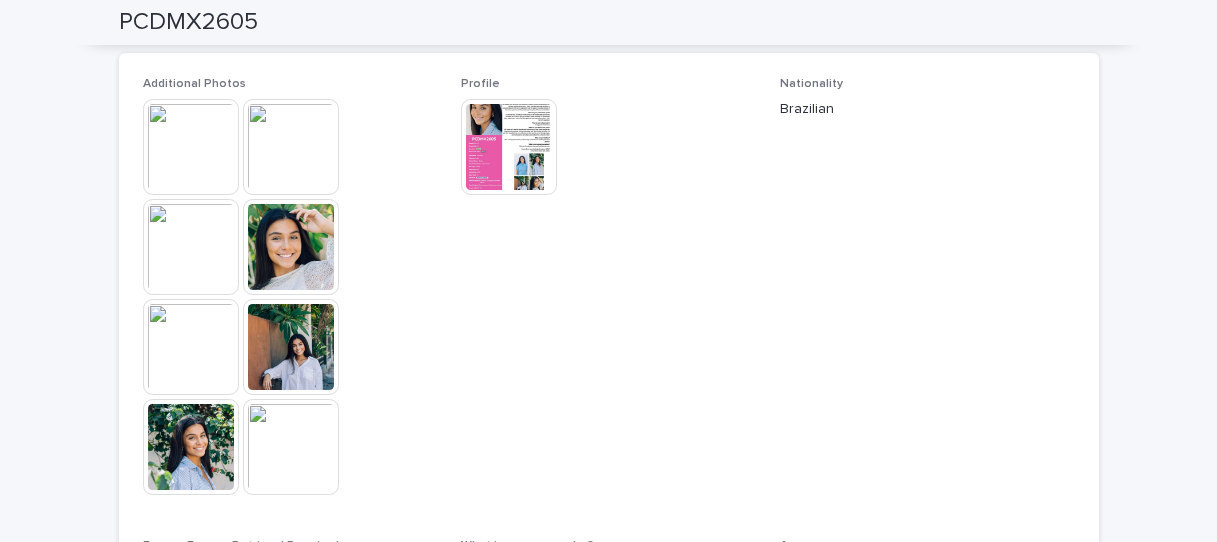 click at bounding box center [191, 147] 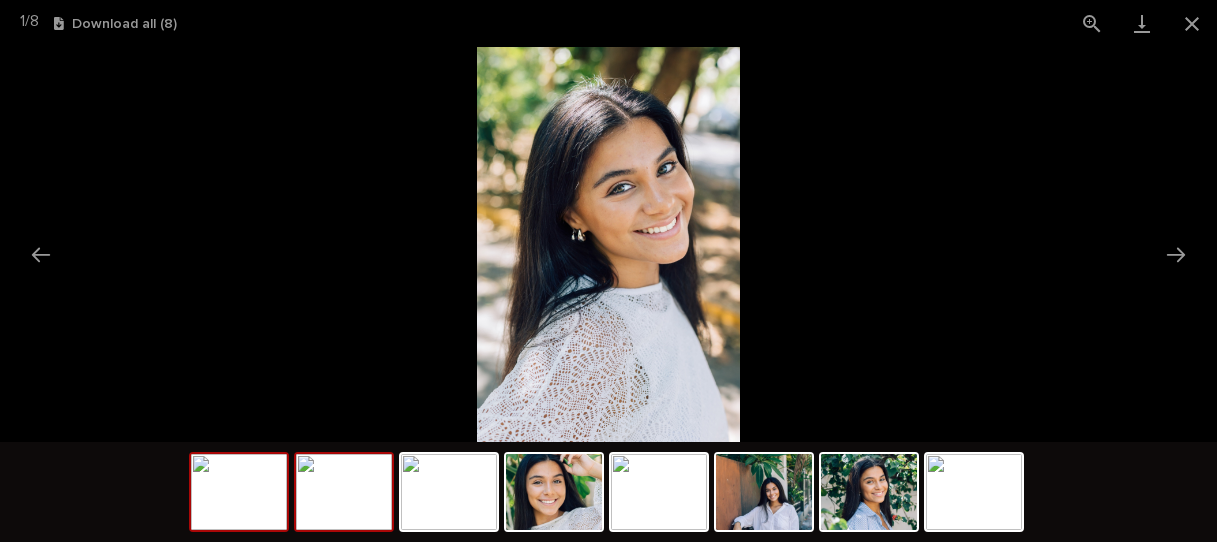 click at bounding box center (344, 492) 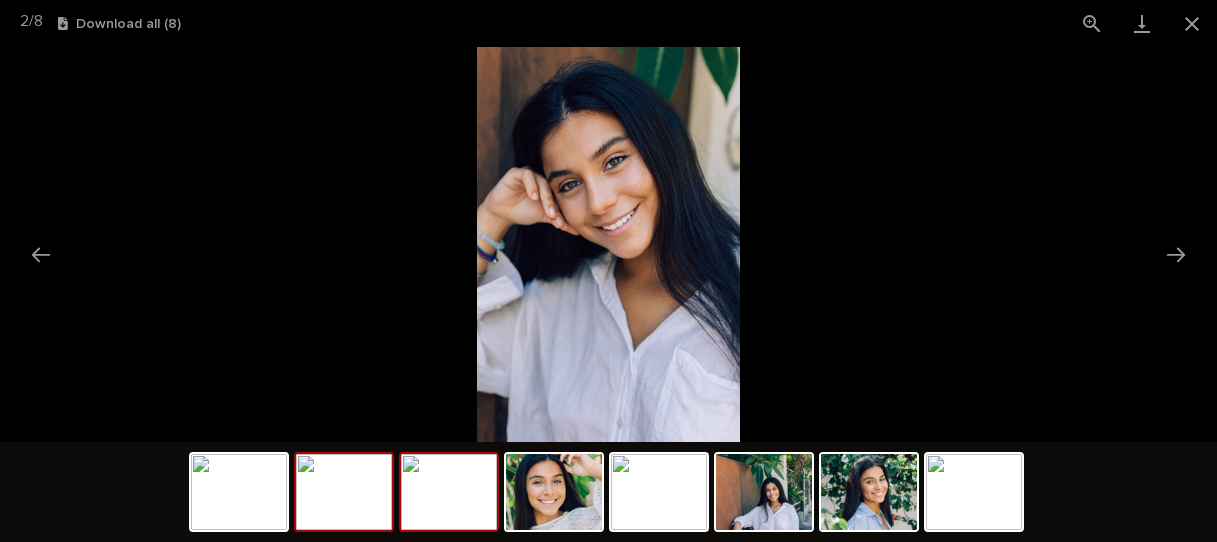 click at bounding box center (449, 492) 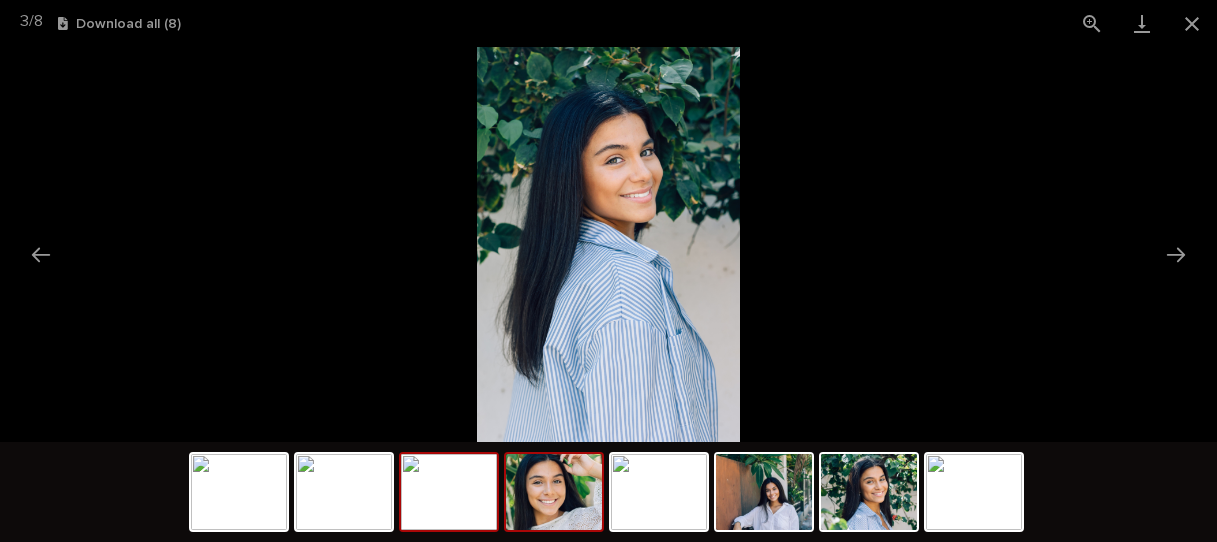 click at bounding box center [554, 492] 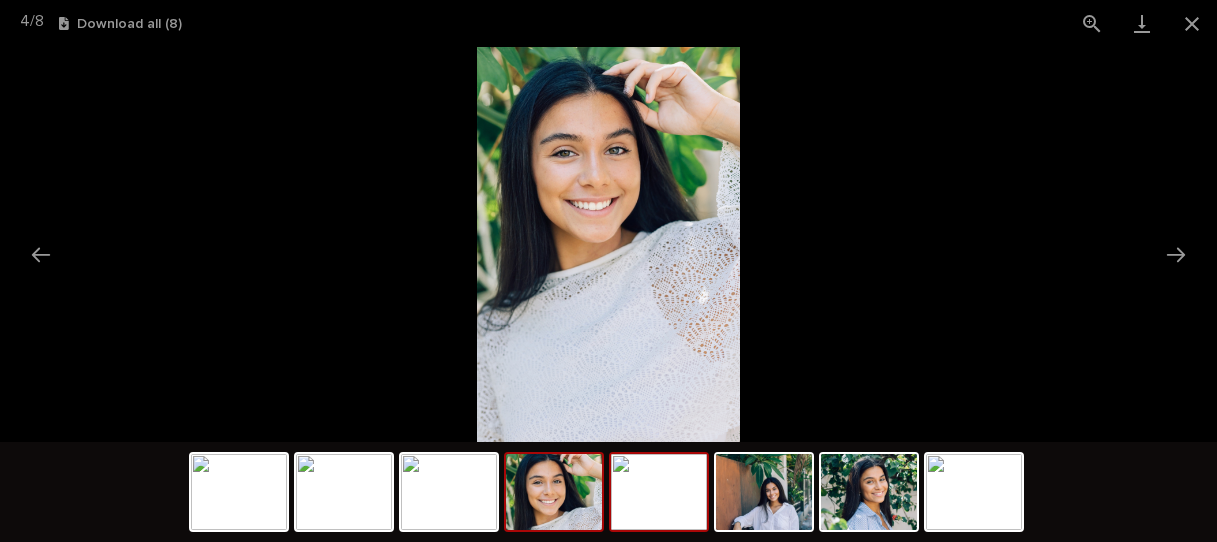 click at bounding box center [659, 492] 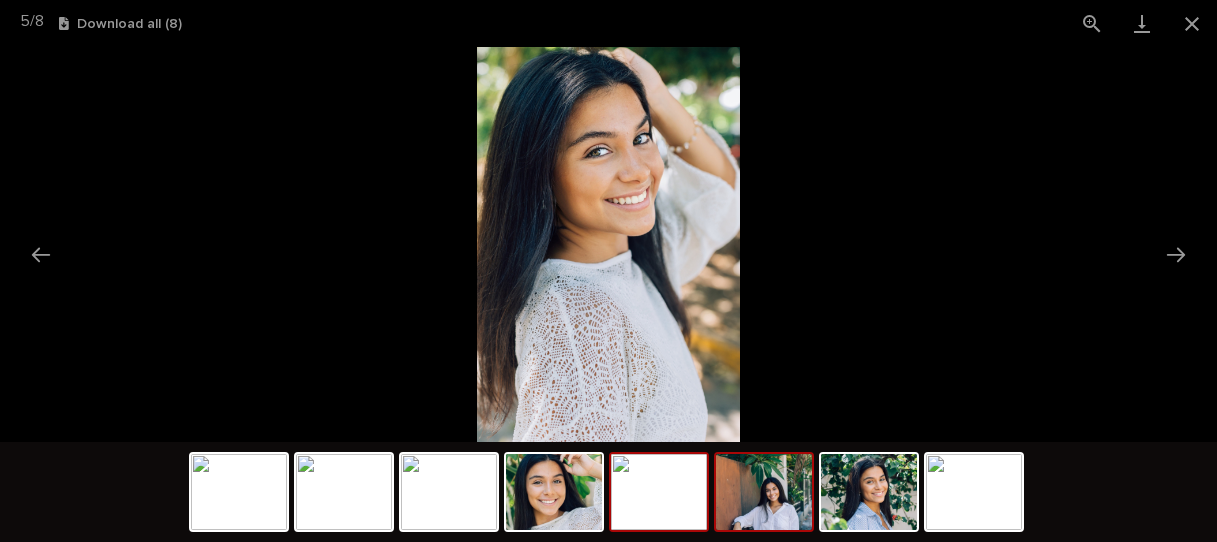 click at bounding box center [764, 492] 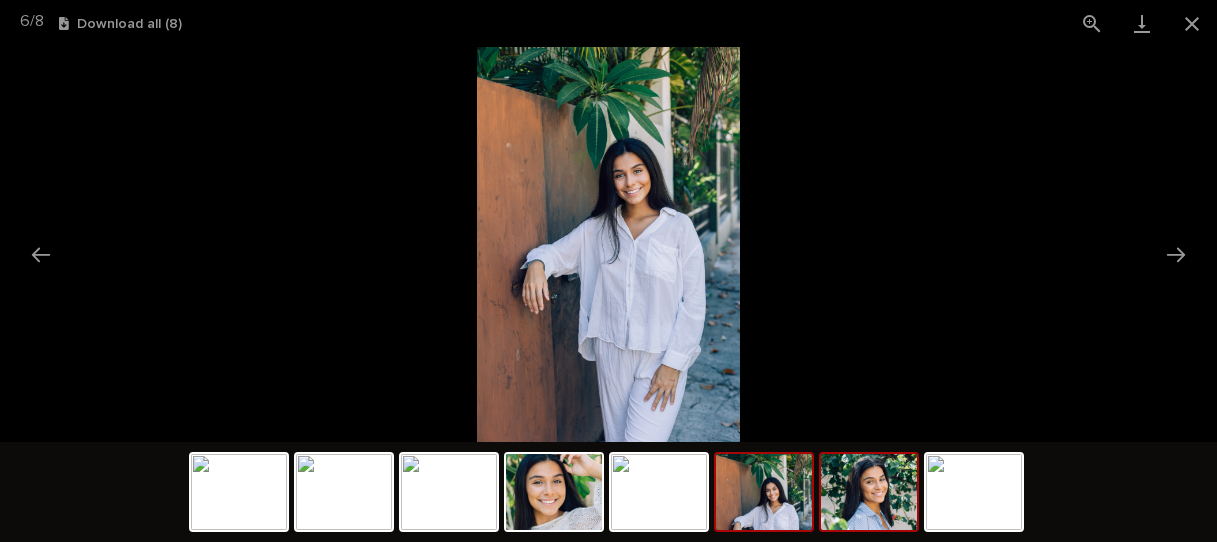 click at bounding box center (869, 492) 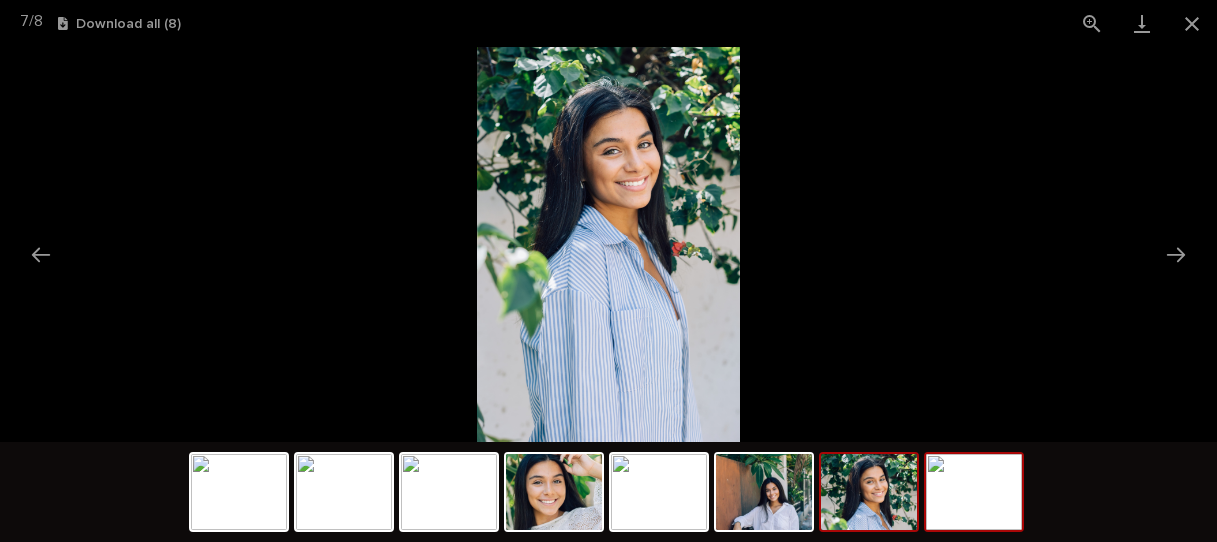 click at bounding box center (974, 492) 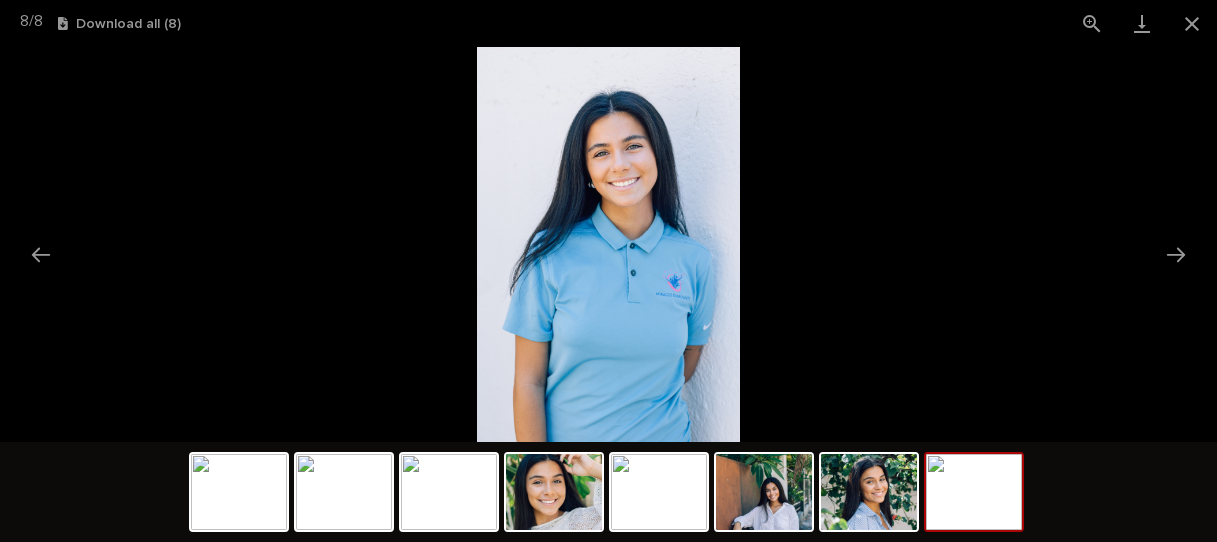 click at bounding box center (608, 244) 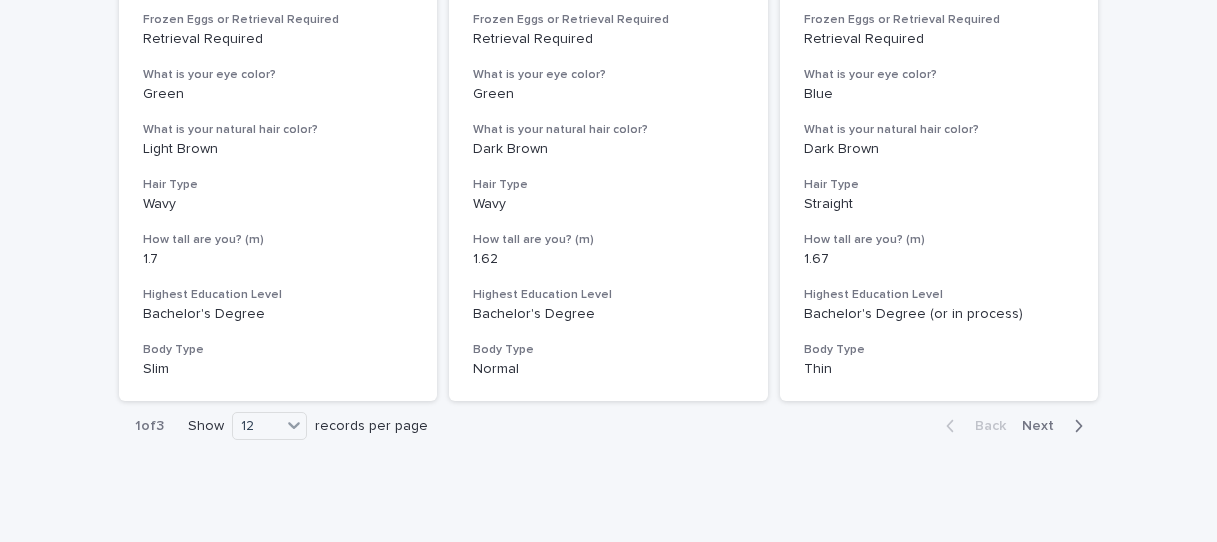 scroll, scrollTop: 2490, scrollLeft: 0, axis: vertical 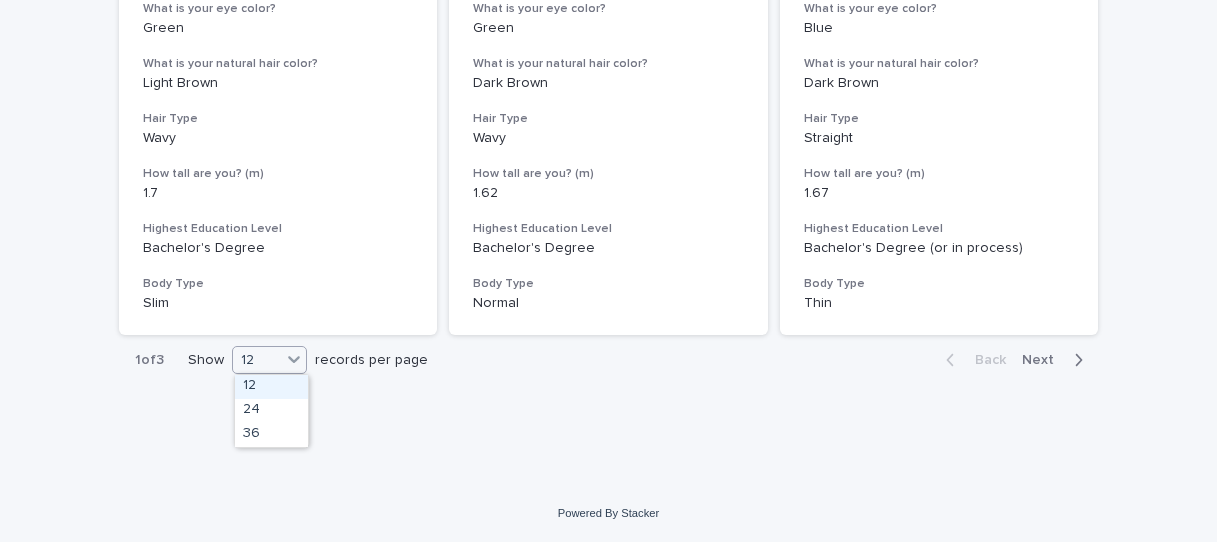 click 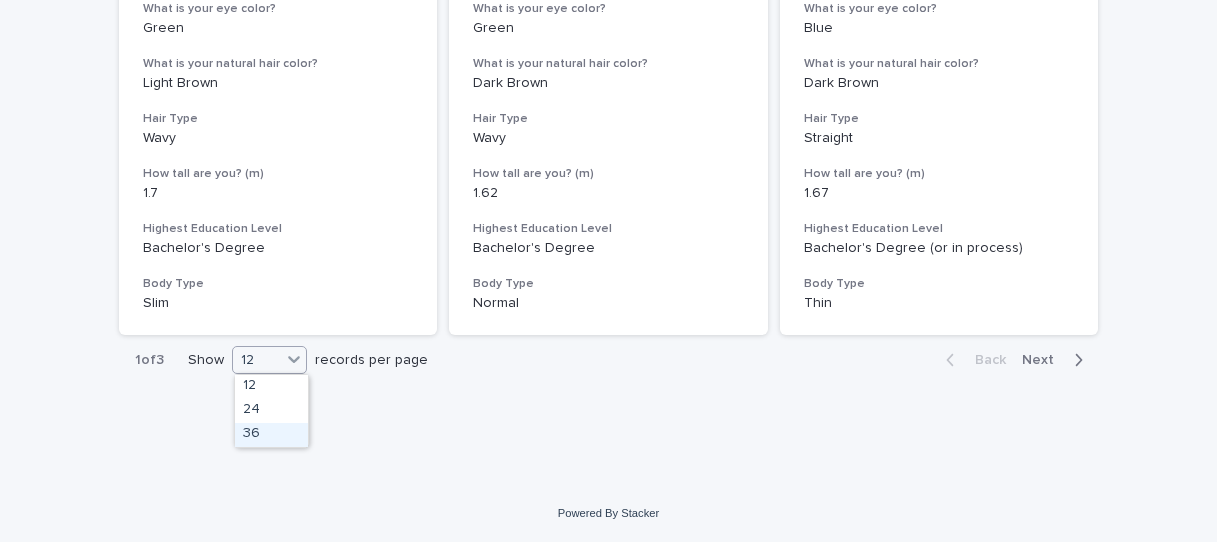 click on "36" at bounding box center [271, 435] 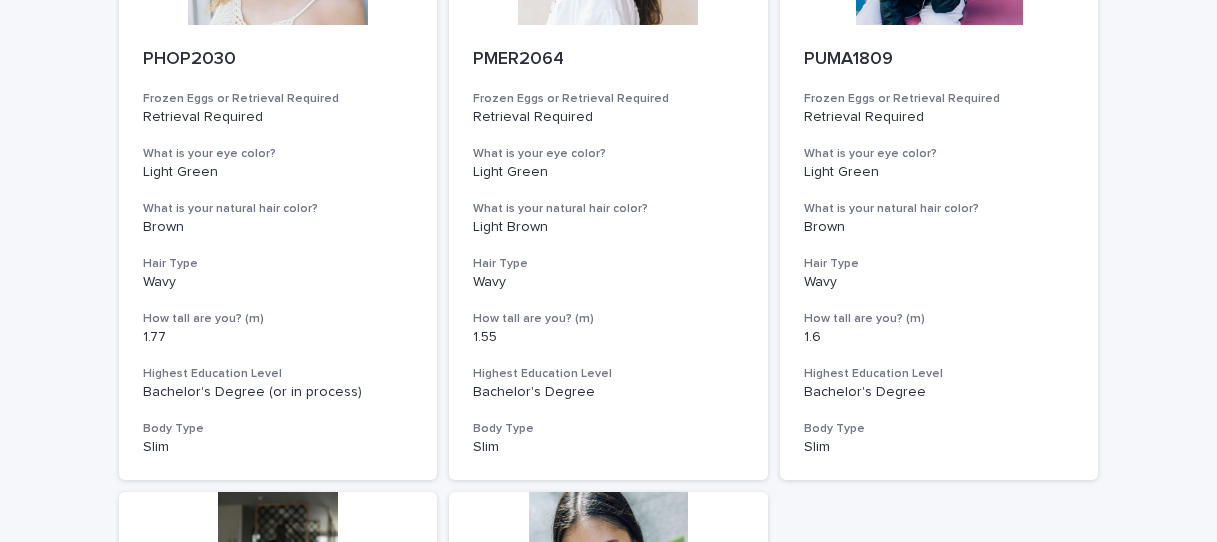 scroll, scrollTop: 4863, scrollLeft: 0, axis: vertical 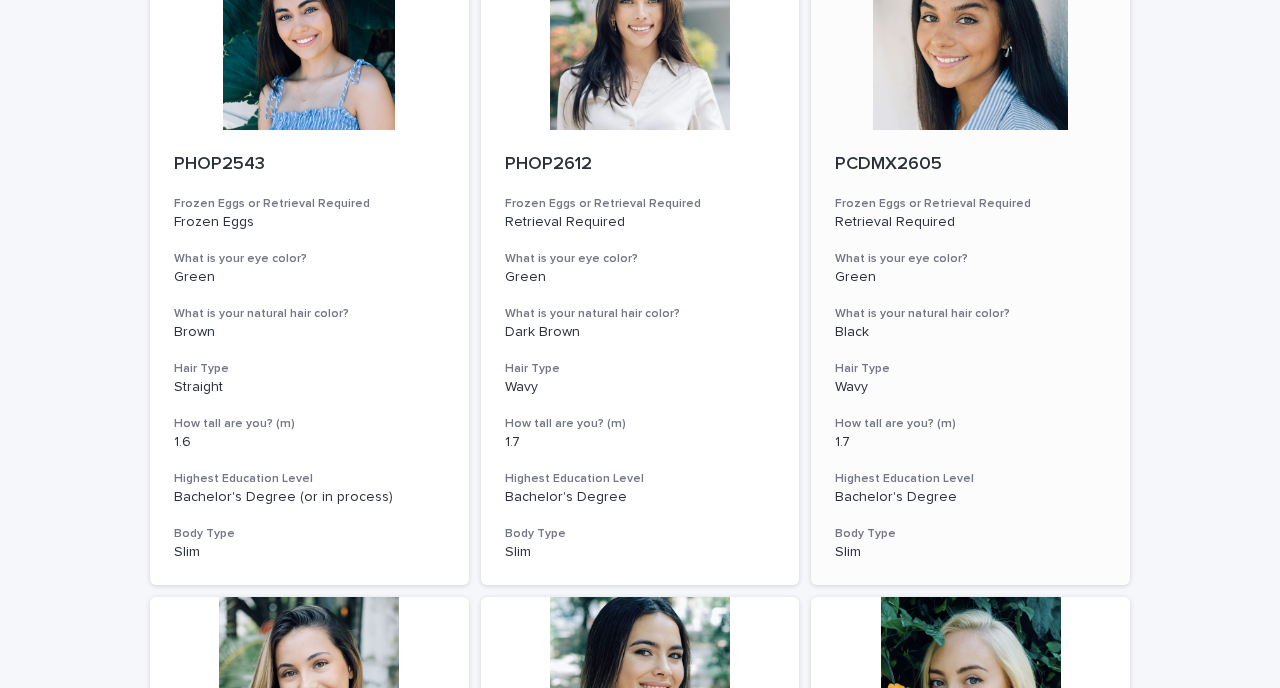 click at bounding box center (970, 40) 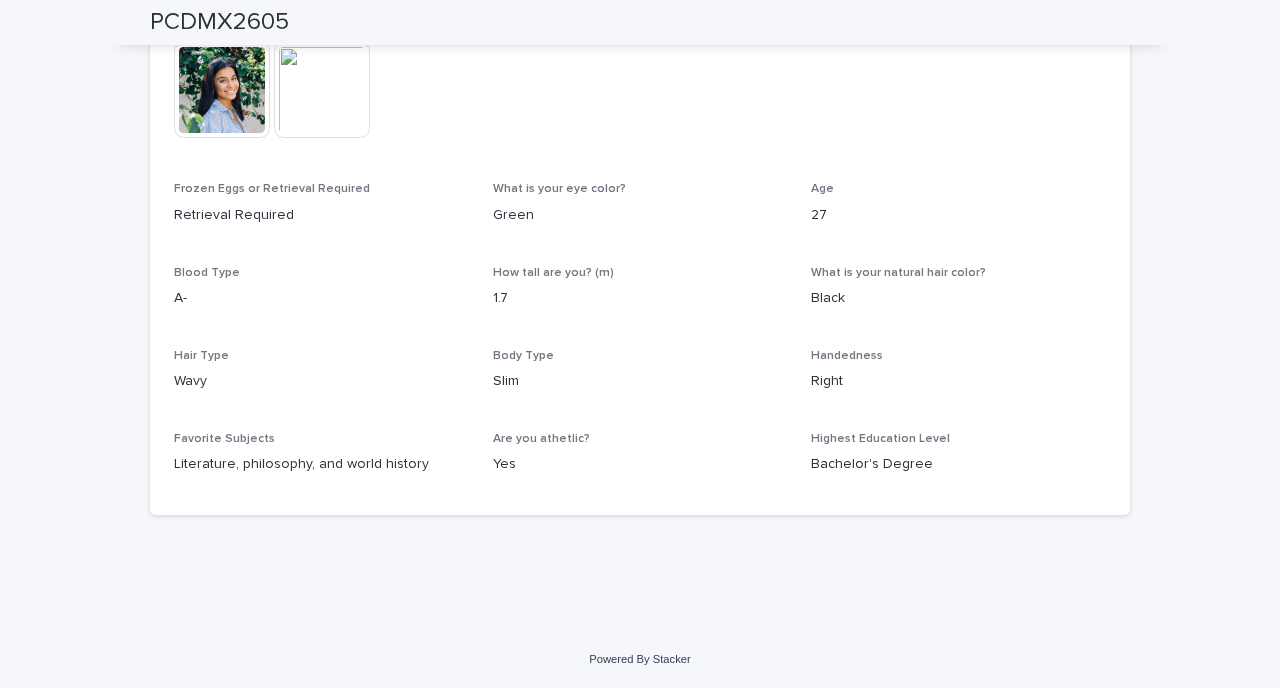 scroll, scrollTop: 913, scrollLeft: 0, axis: vertical 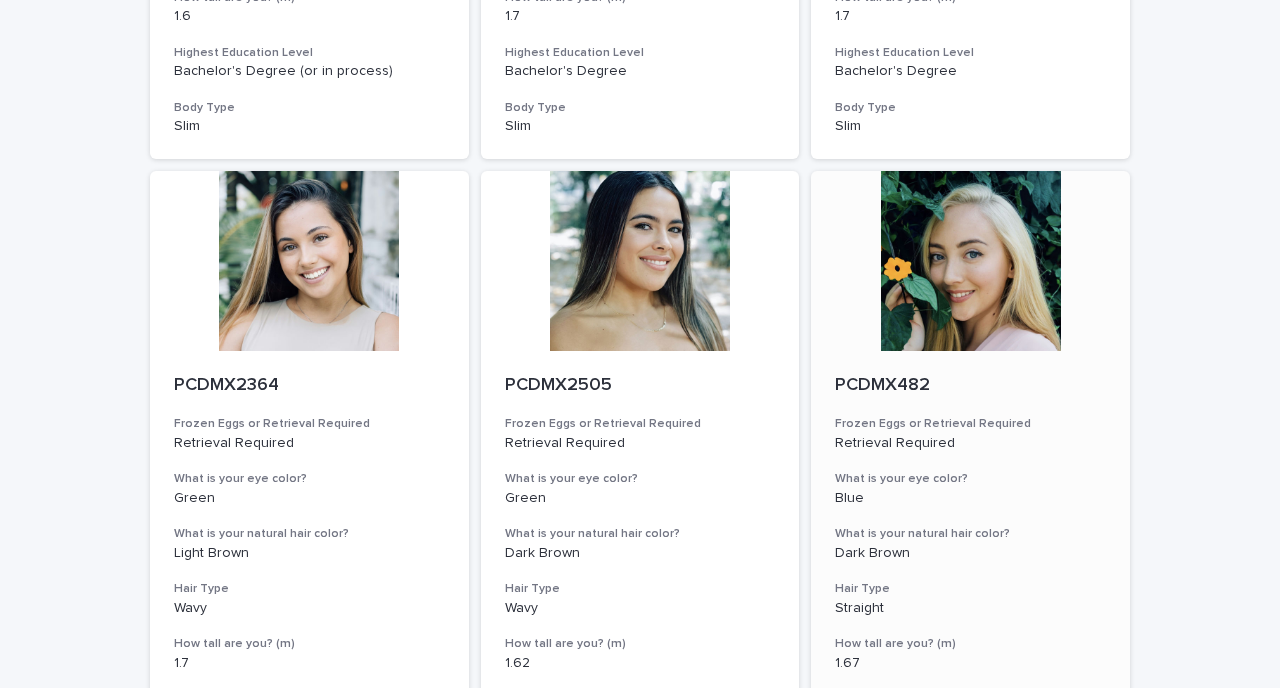 click at bounding box center [970, 261] 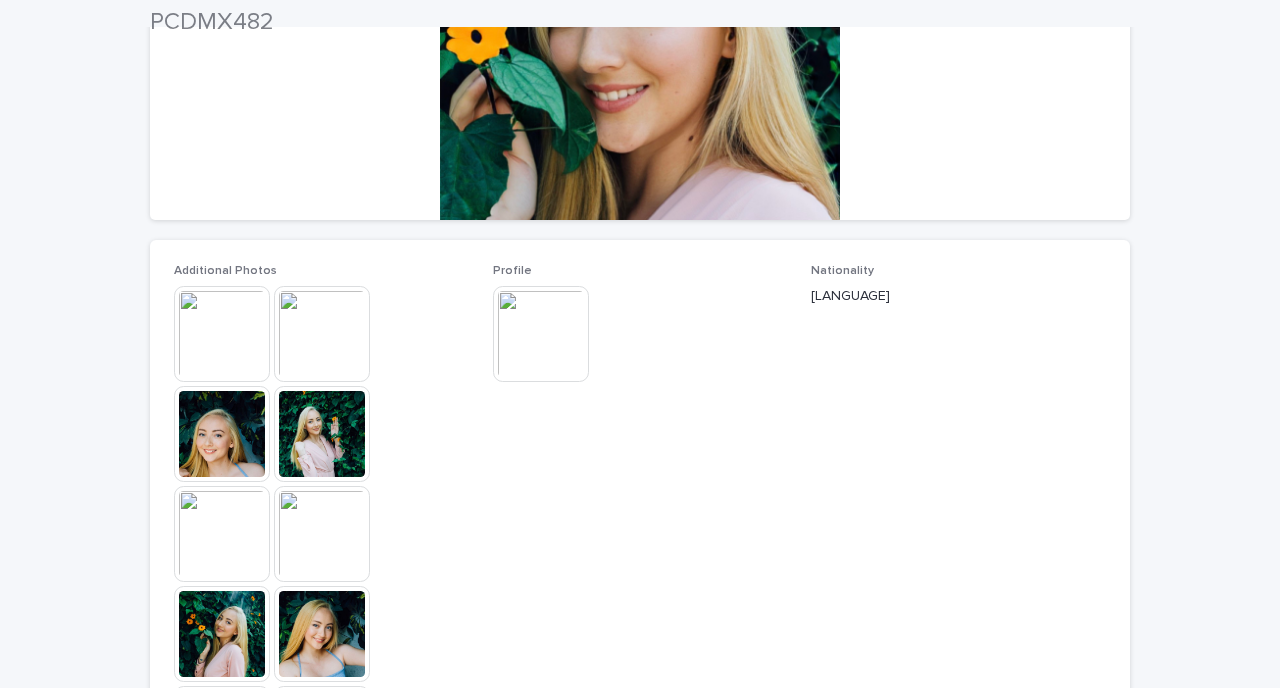 scroll, scrollTop: 551, scrollLeft: 0, axis: vertical 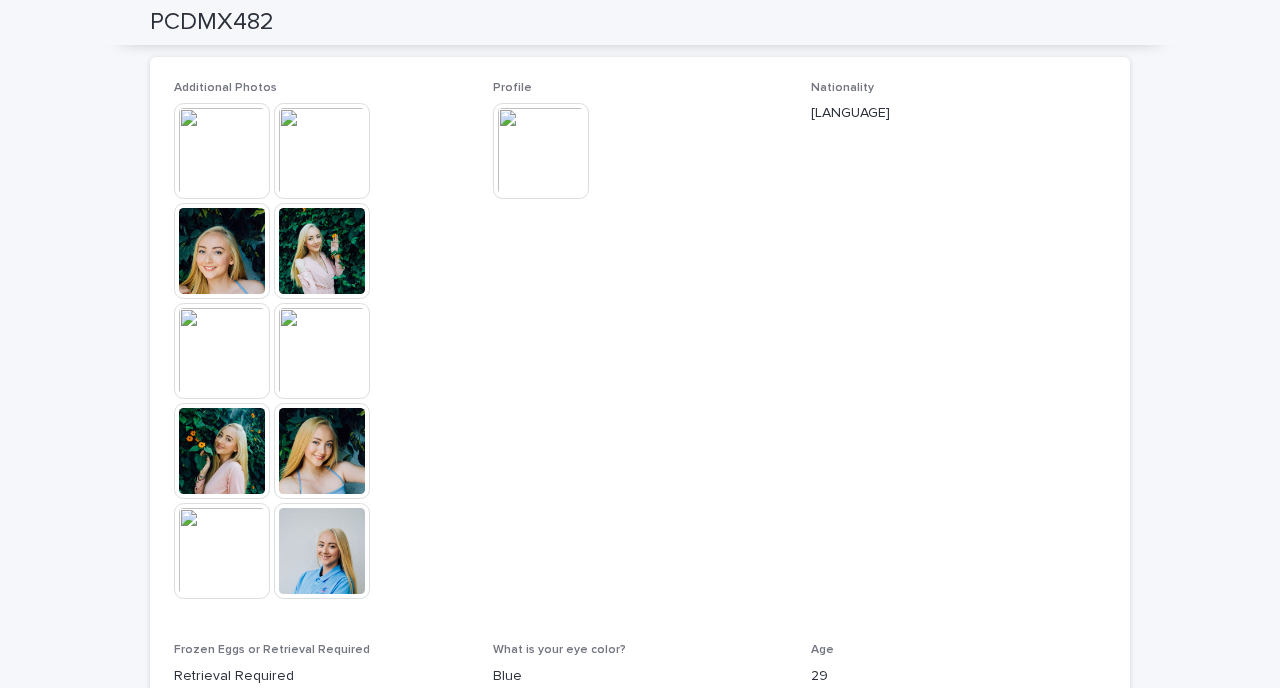 click at bounding box center [222, 451] 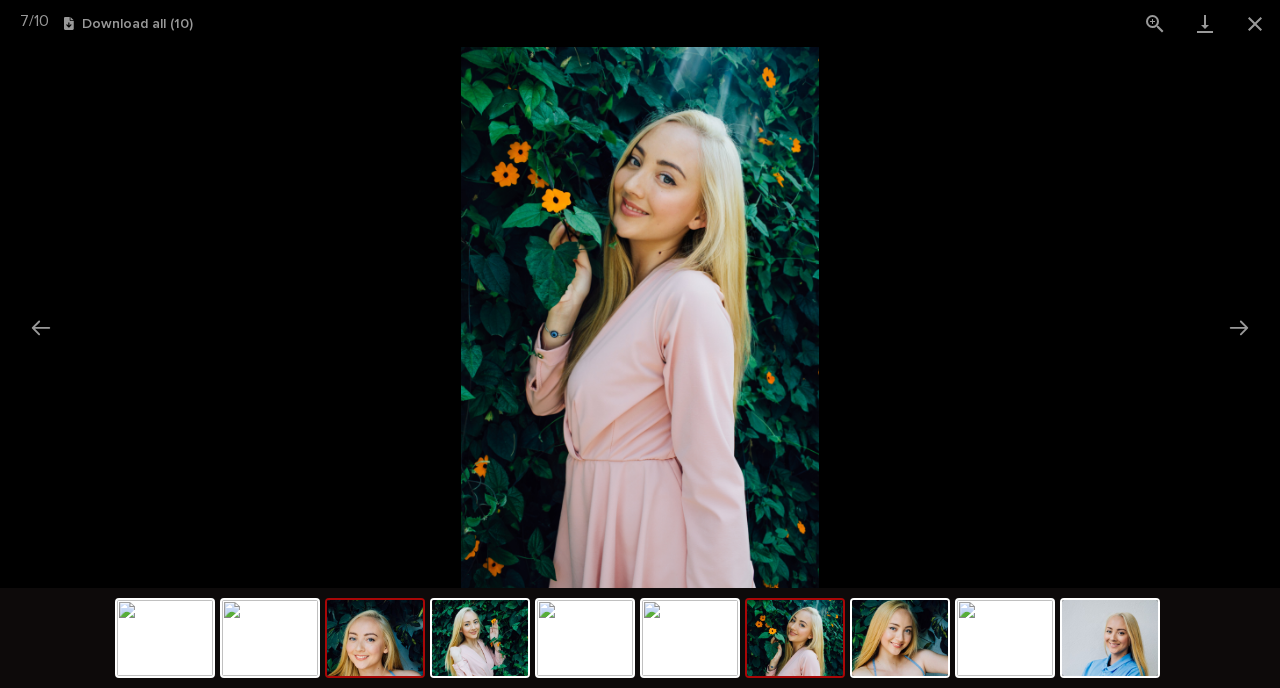 click at bounding box center (375, 638) 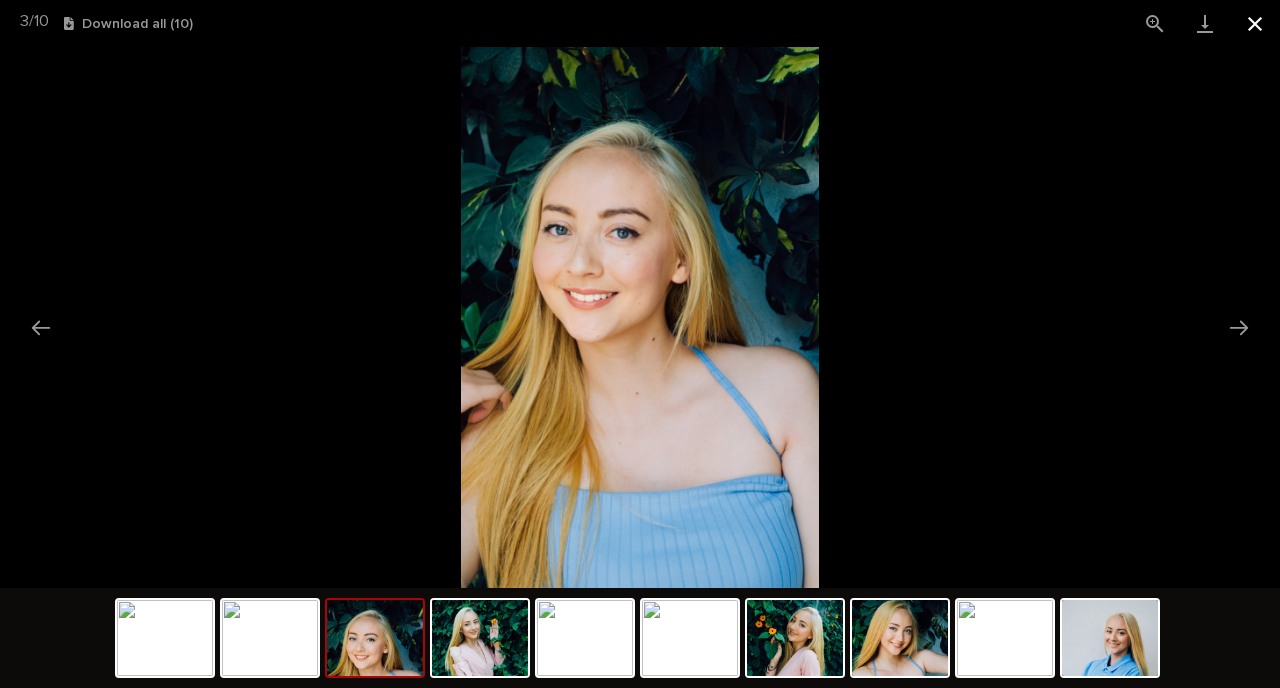click at bounding box center (1255, 23) 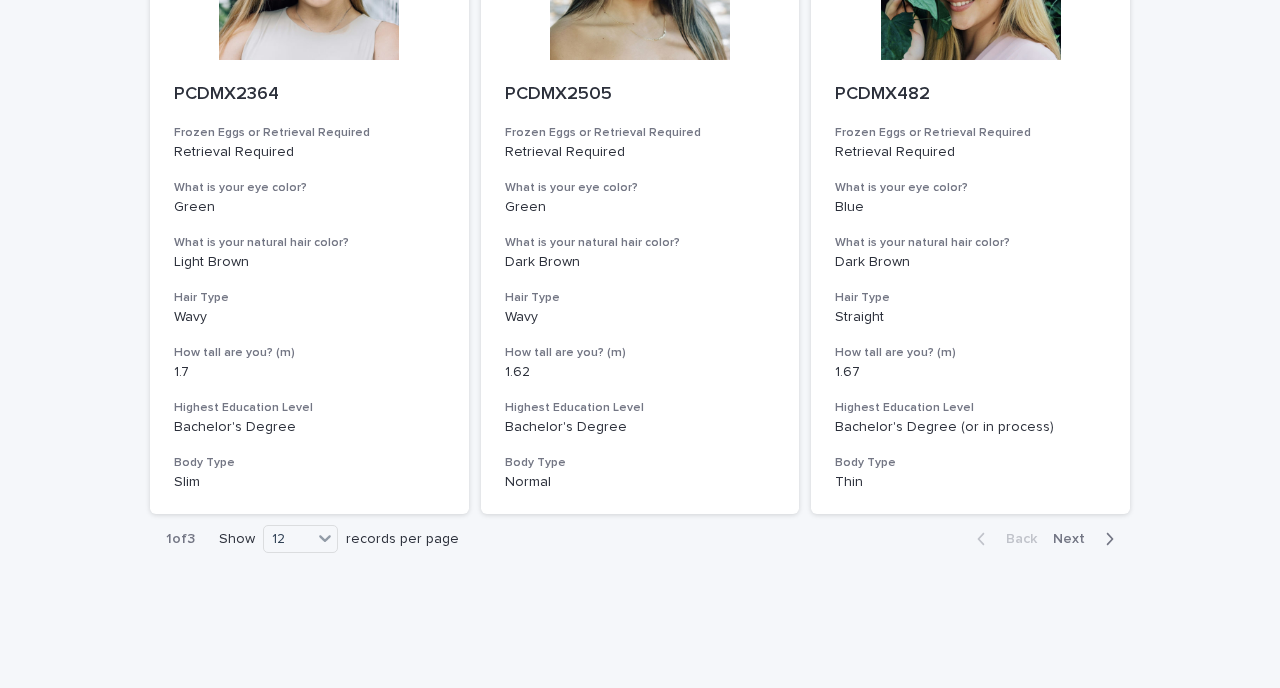 scroll, scrollTop: 2344, scrollLeft: 0, axis: vertical 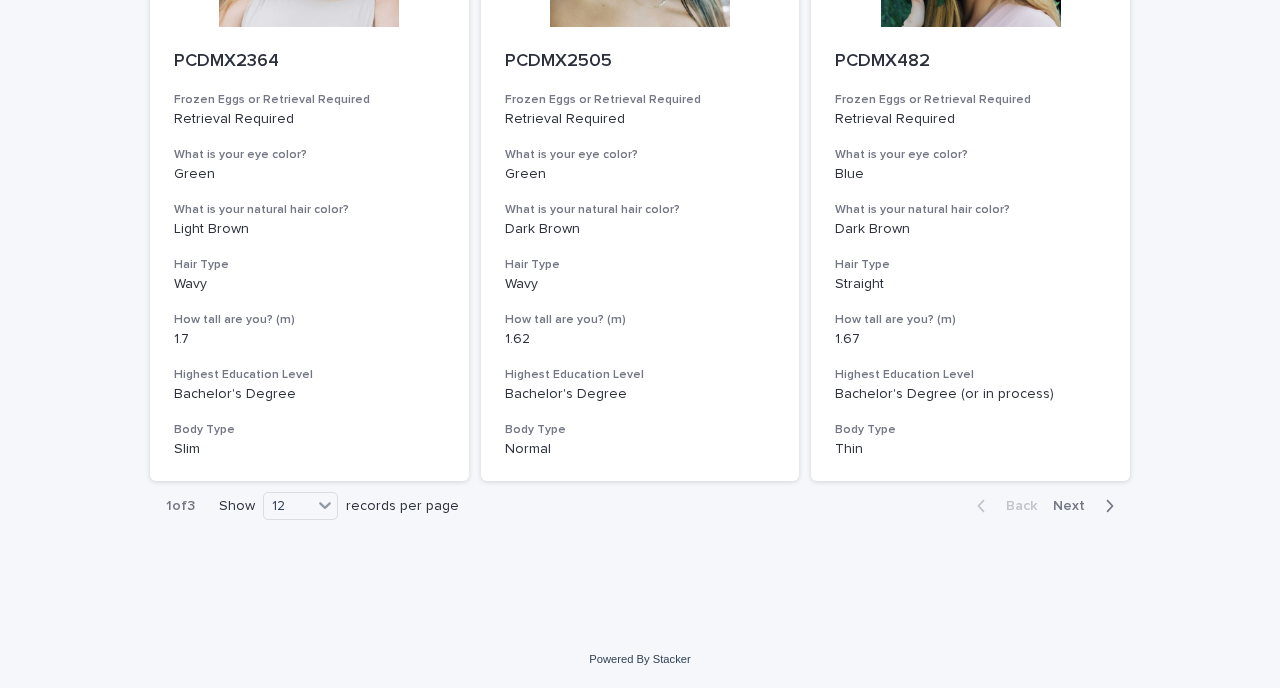 click on "1  of  3 Show 12 records per page" at bounding box center [312, 506] 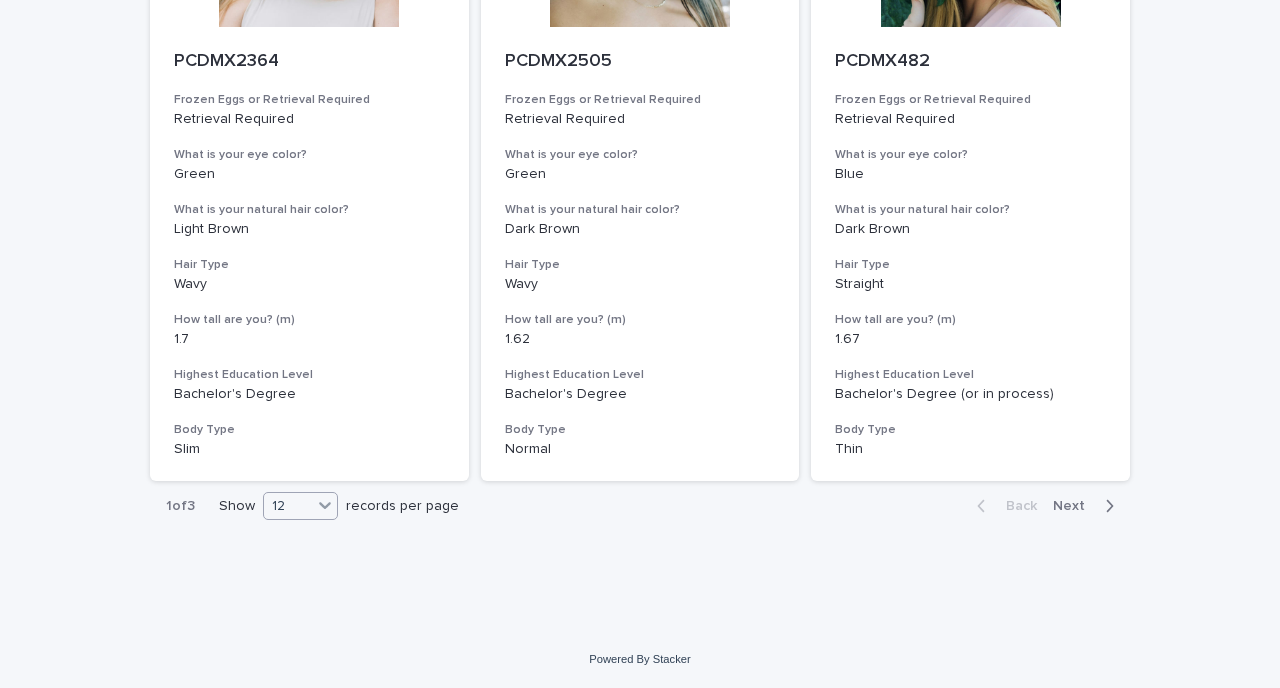 click 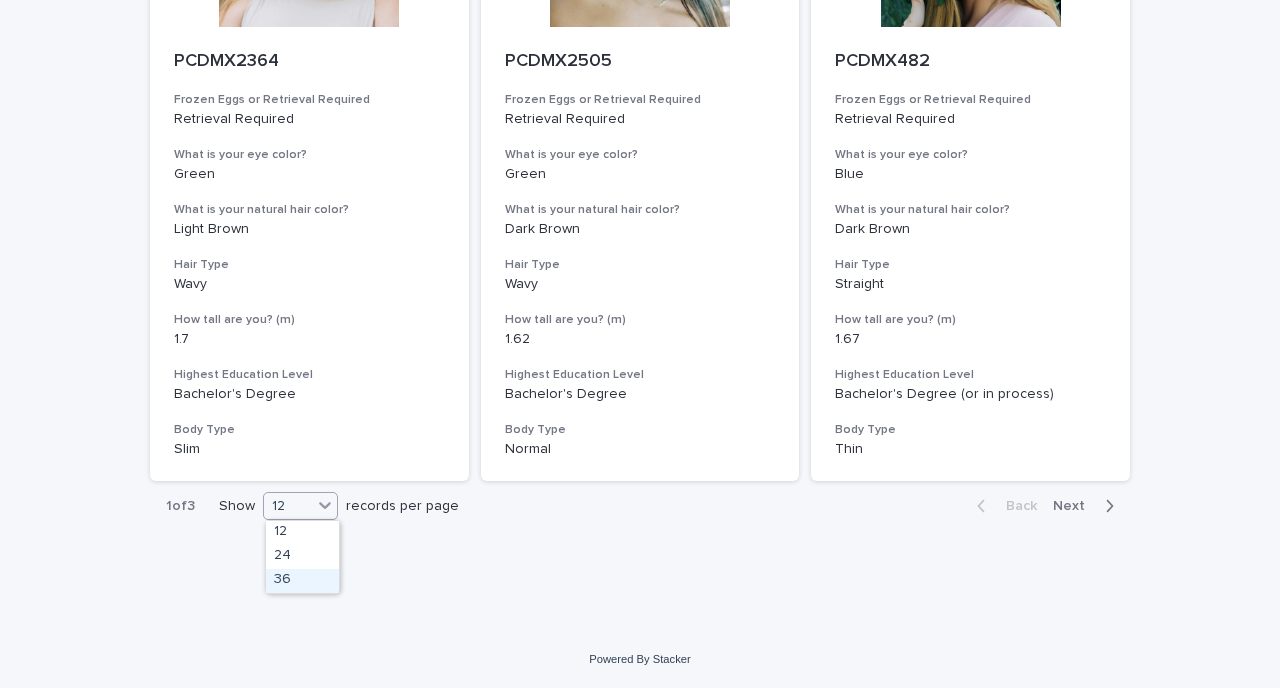 click on "36" at bounding box center [302, 581] 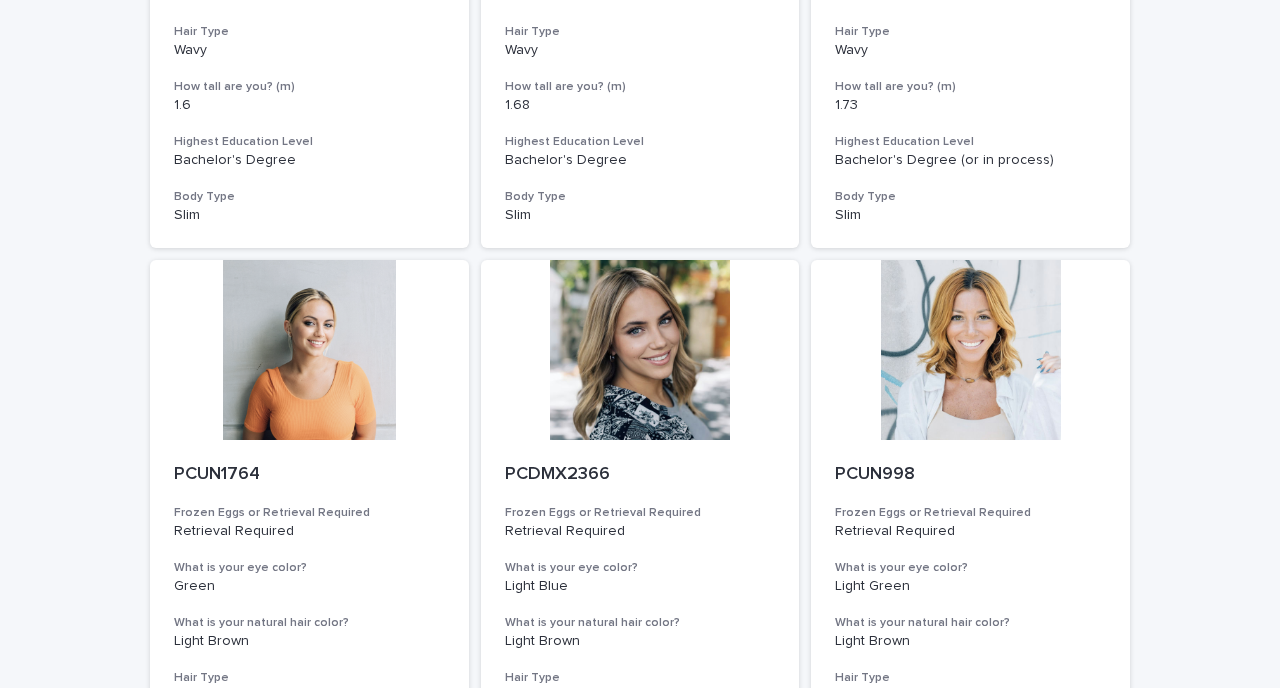 scroll, scrollTop: 3922, scrollLeft: 0, axis: vertical 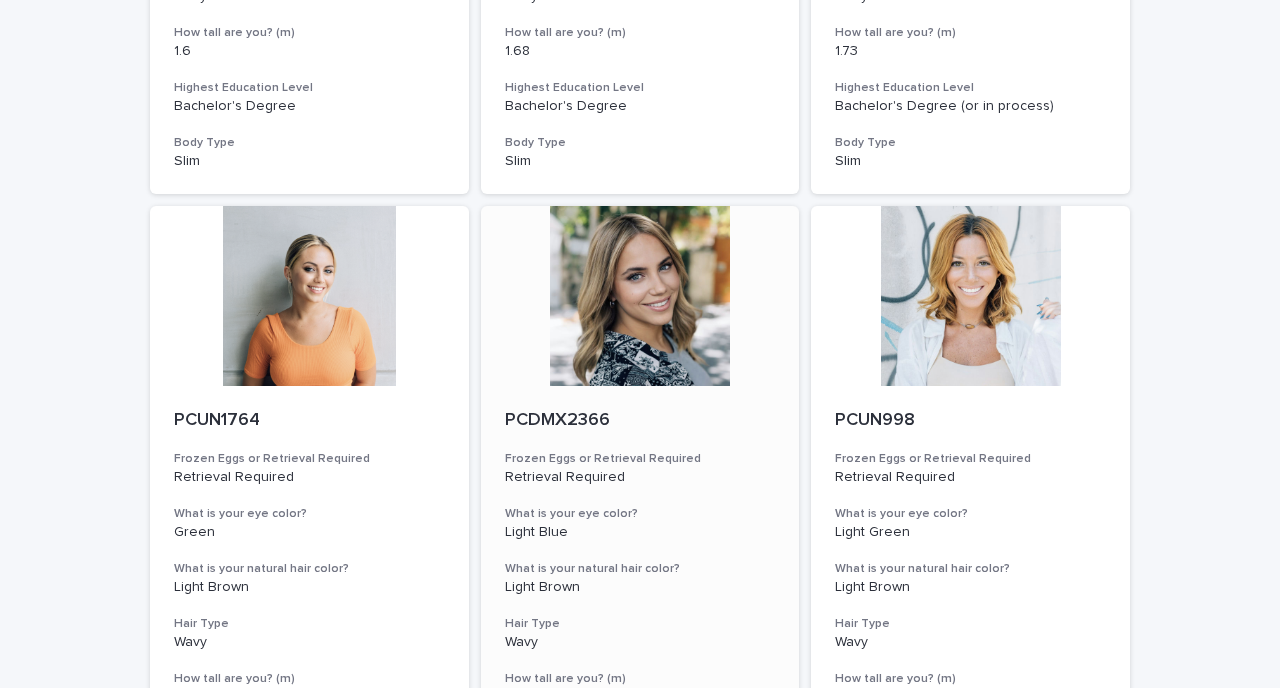 click at bounding box center [640, 296] 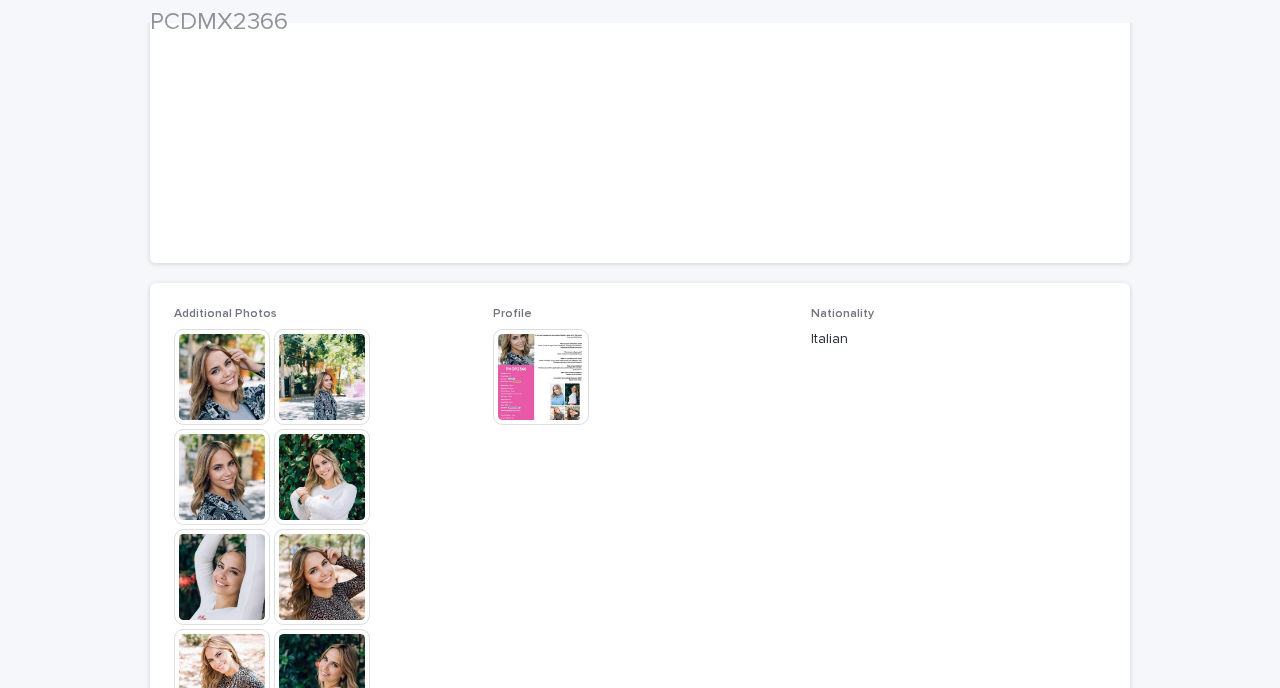 scroll, scrollTop: 439, scrollLeft: 0, axis: vertical 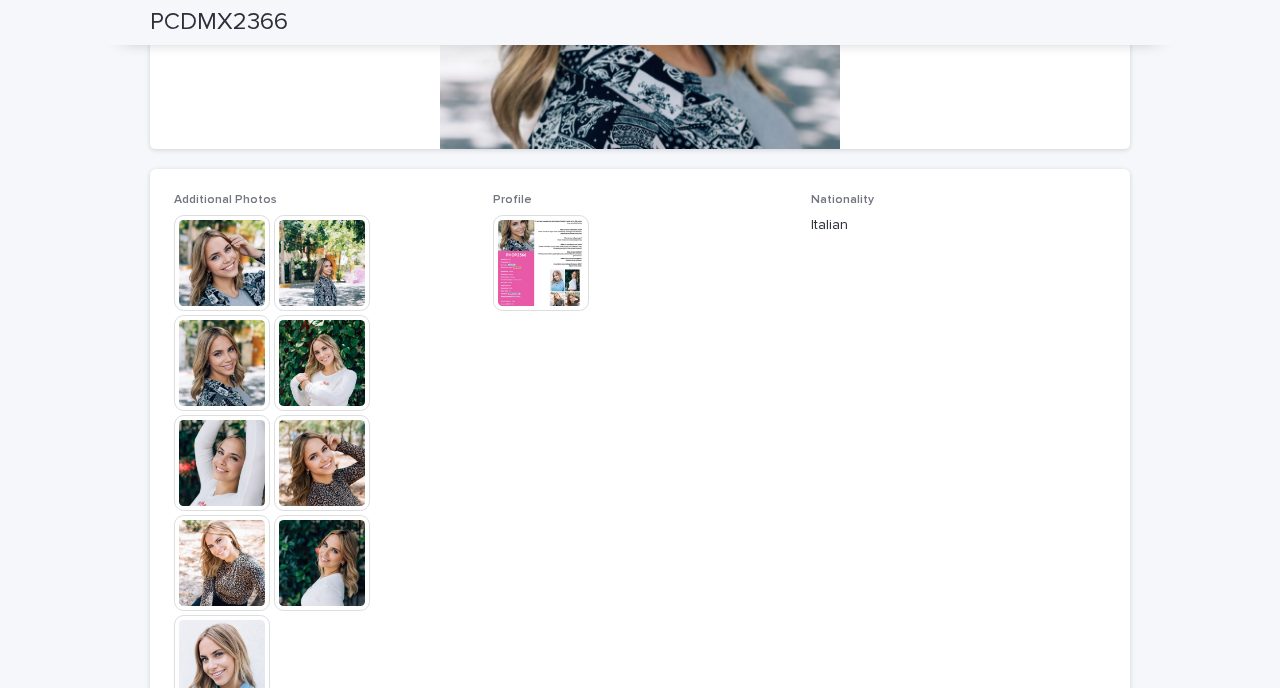 click at bounding box center (222, 563) 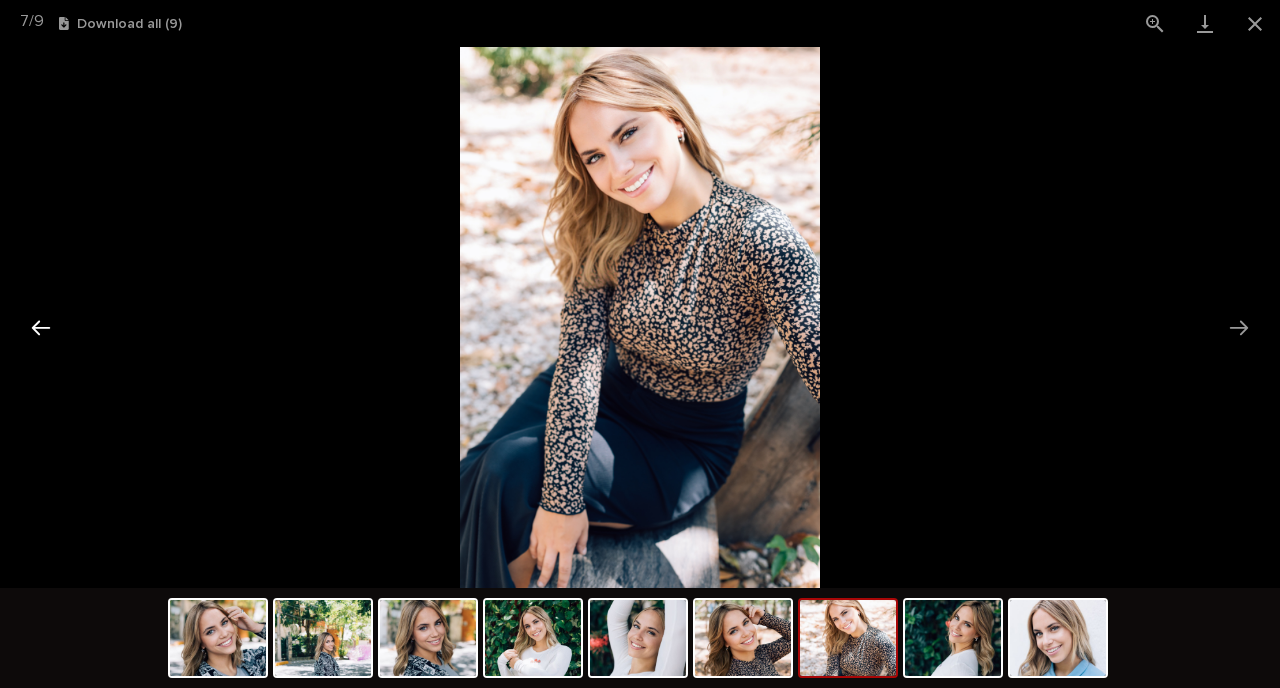 click at bounding box center (41, 327) 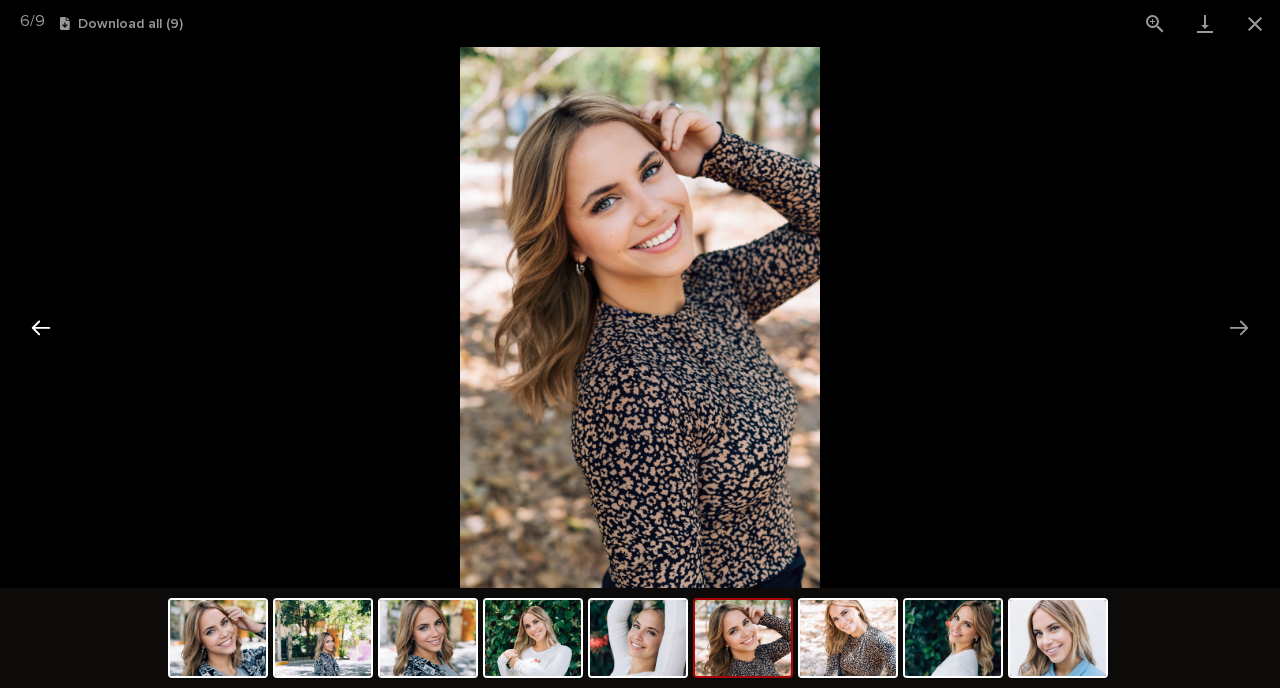 click at bounding box center [41, 327] 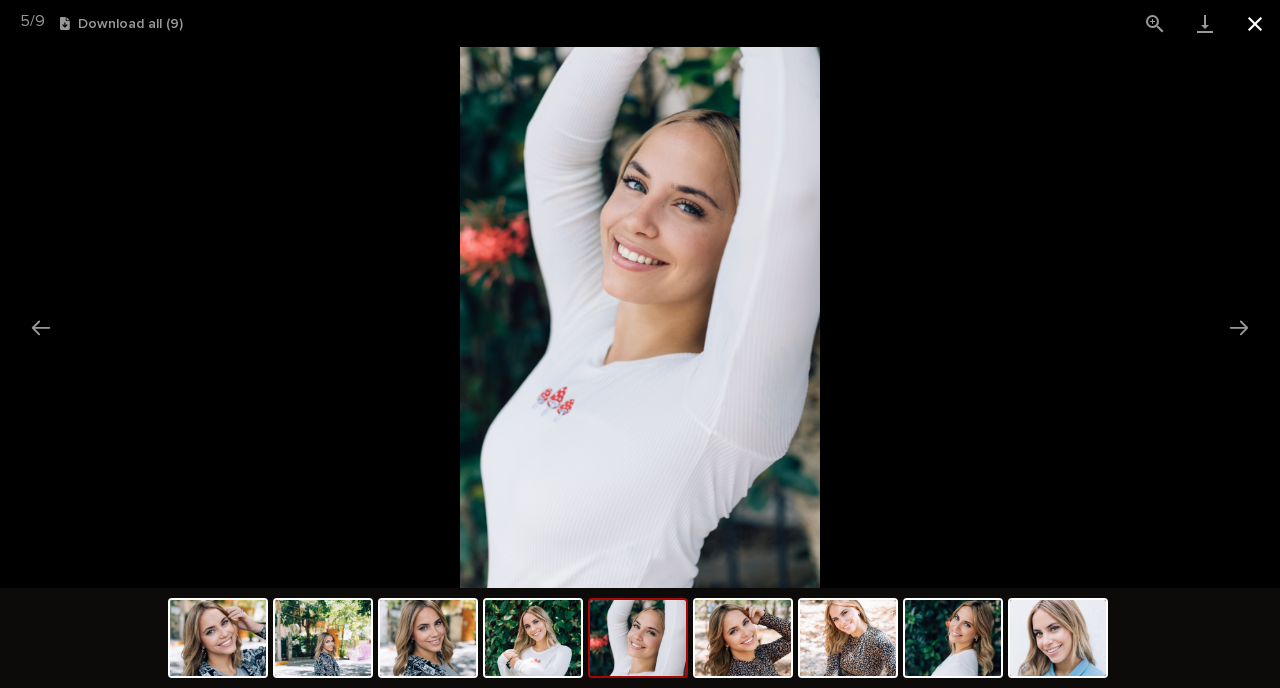 click at bounding box center (1255, 23) 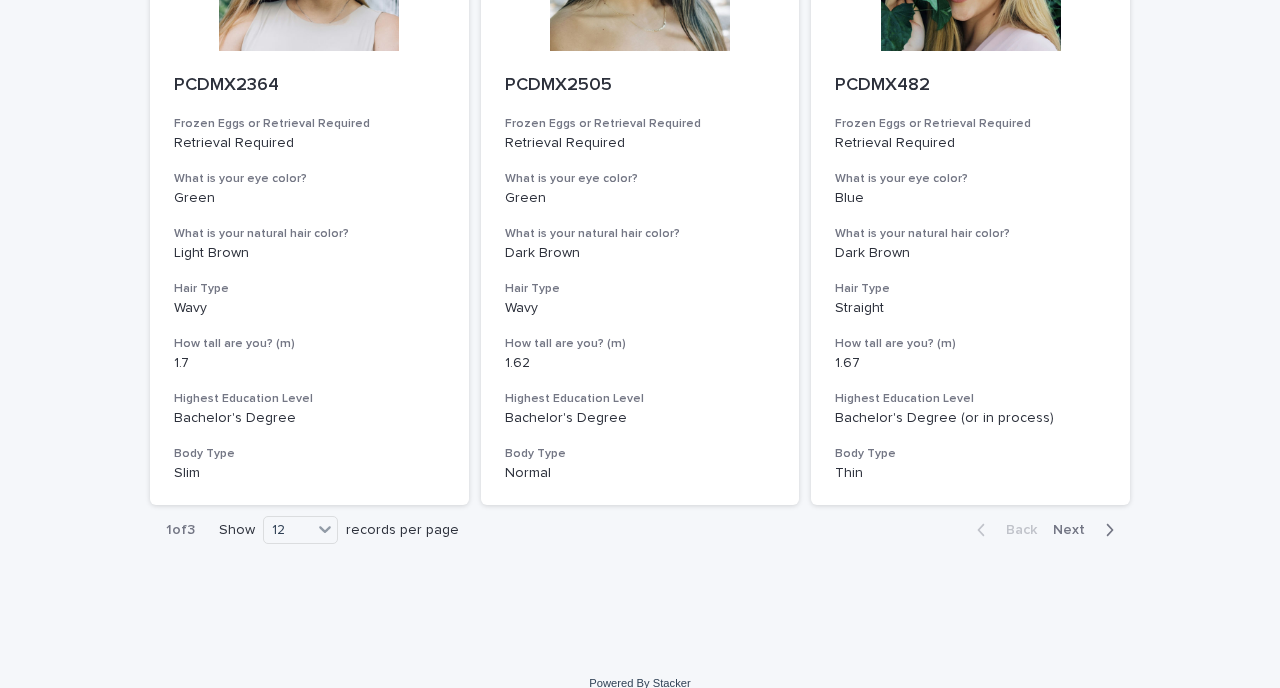 scroll, scrollTop: 2335, scrollLeft: 0, axis: vertical 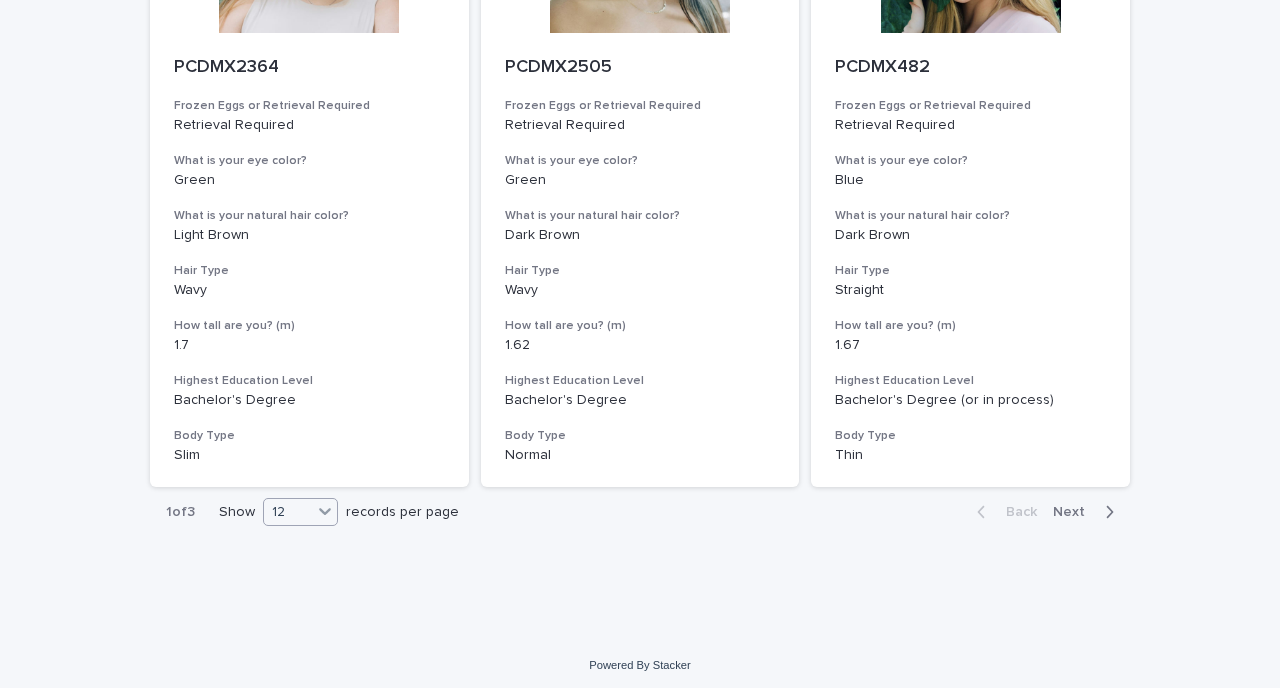click on "12" at bounding box center (288, 512) 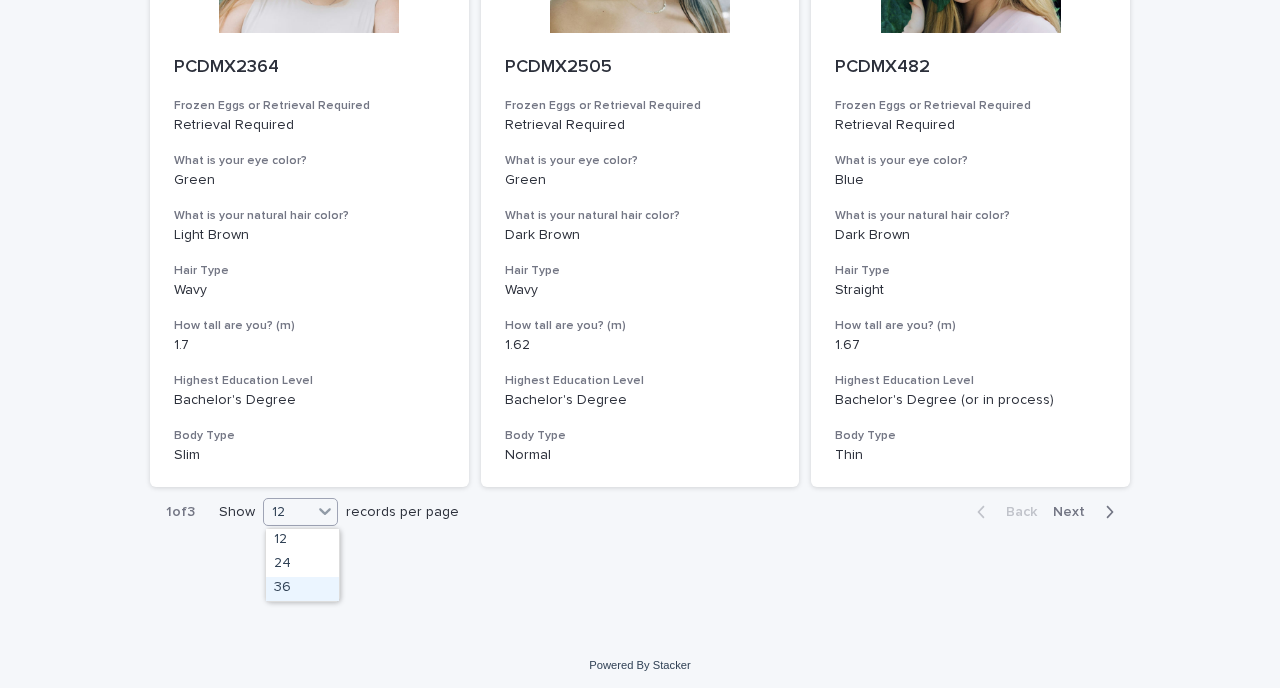 click on "36" at bounding box center [302, 589] 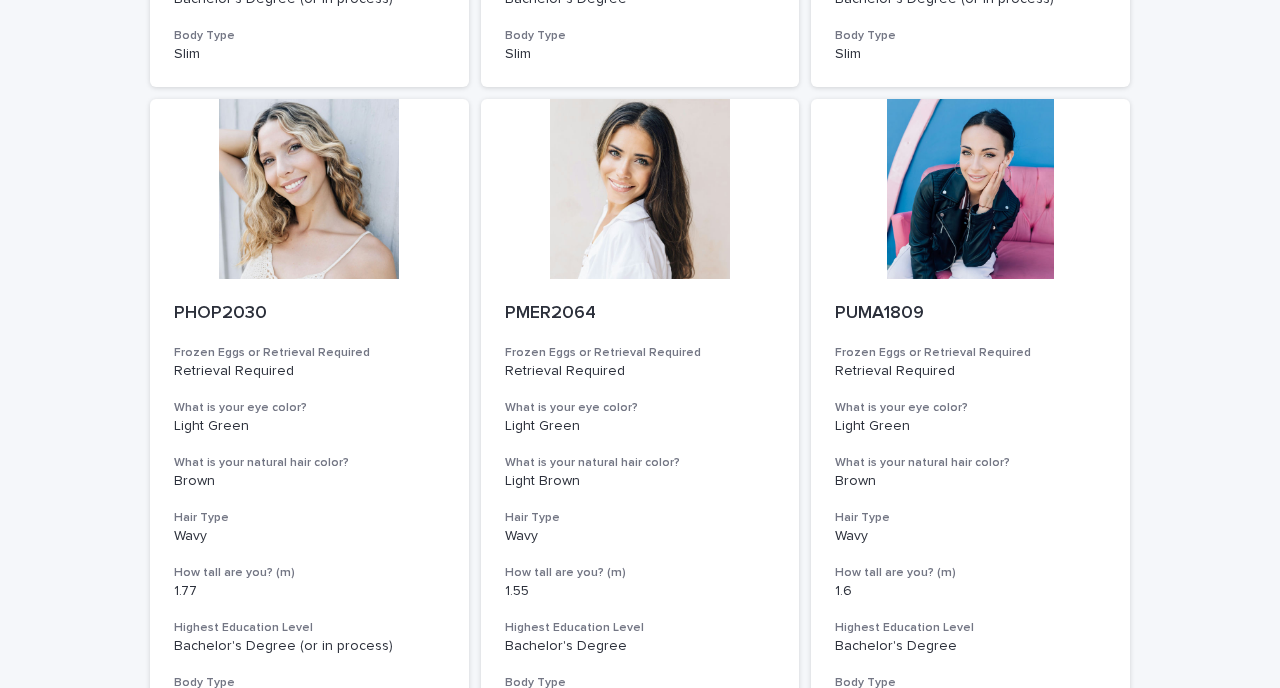 scroll, scrollTop: 4654, scrollLeft: 0, axis: vertical 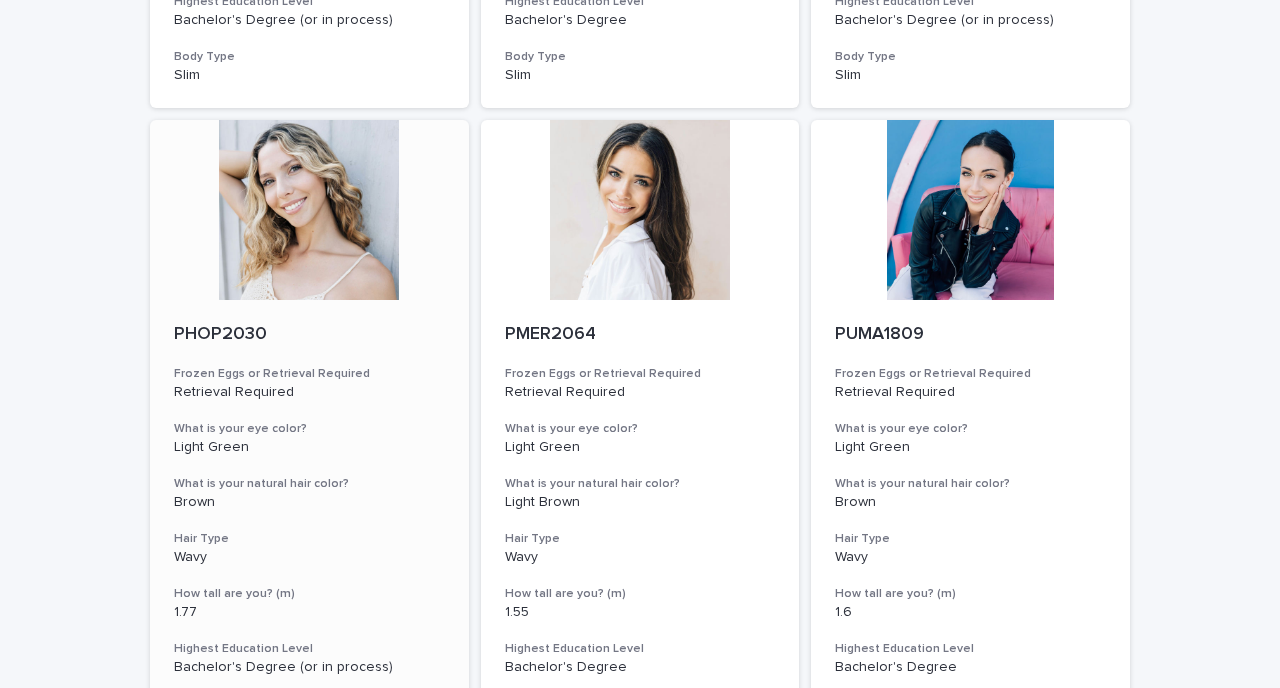 click at bounding box center (309, 210) 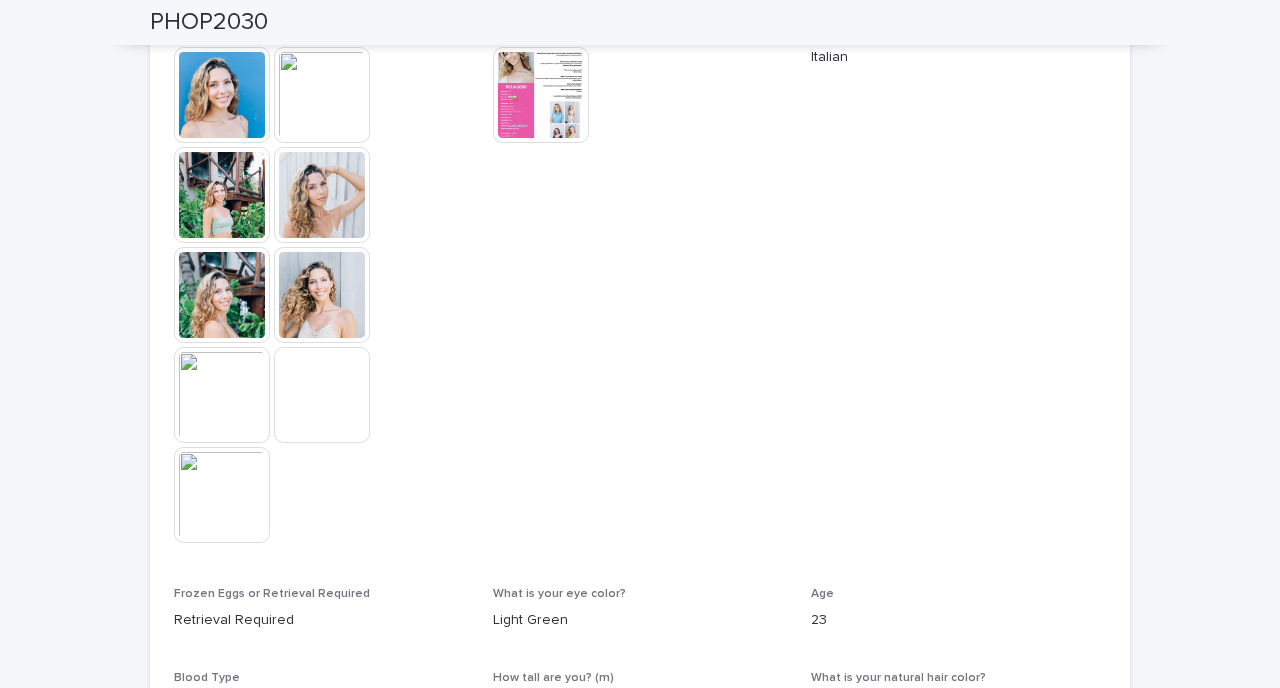 scroll, scrollTop: 469, scrollLeft: 0, axis: vertical 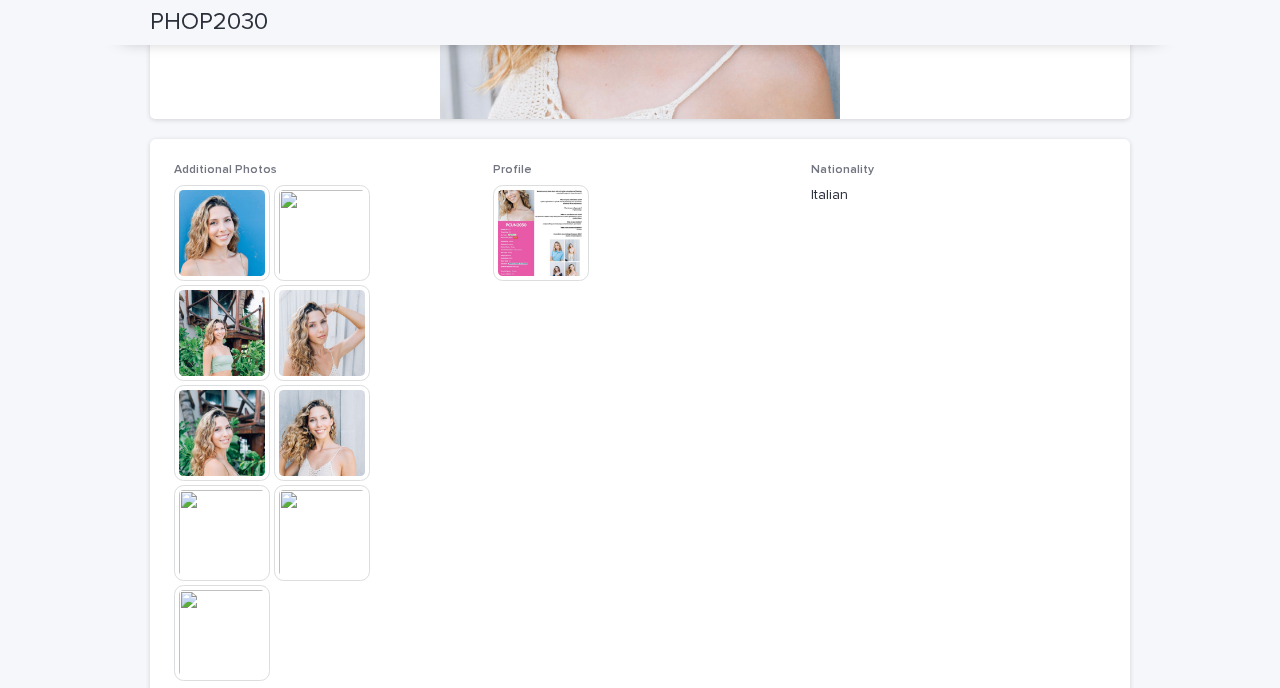 click at bounding box center [322, 333] 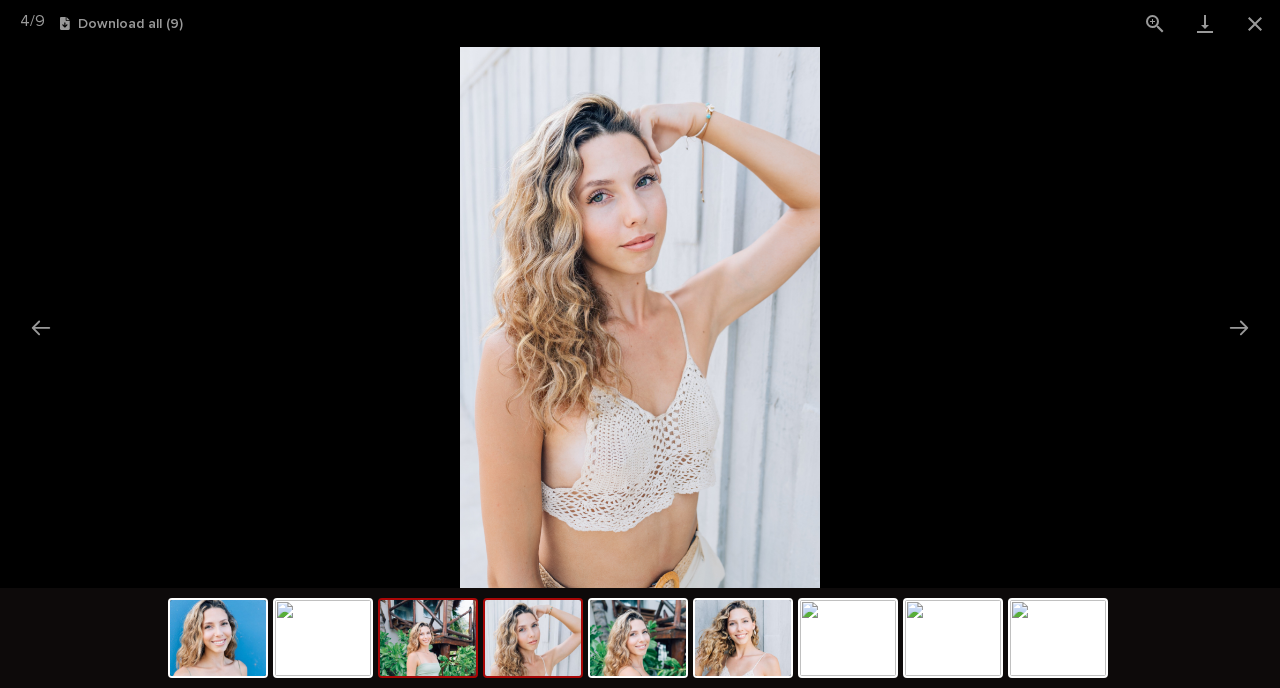 click at bounding box center (428, 638) 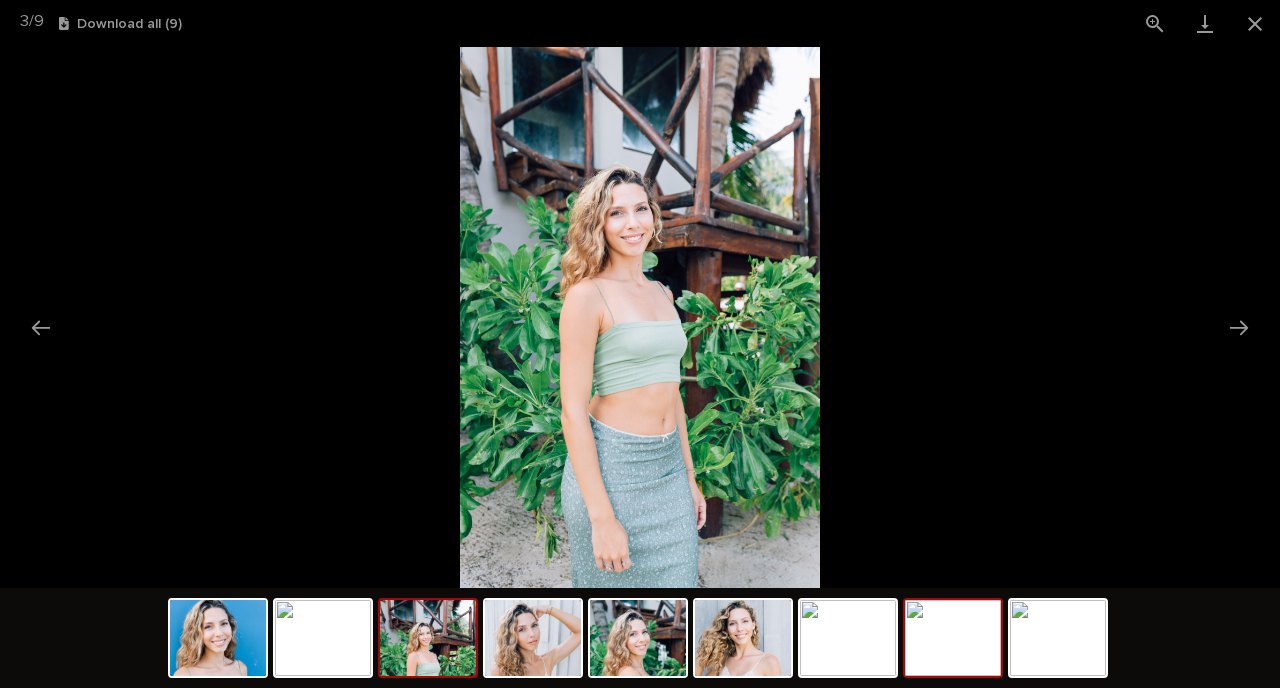 click at bounding box center (953, 638) 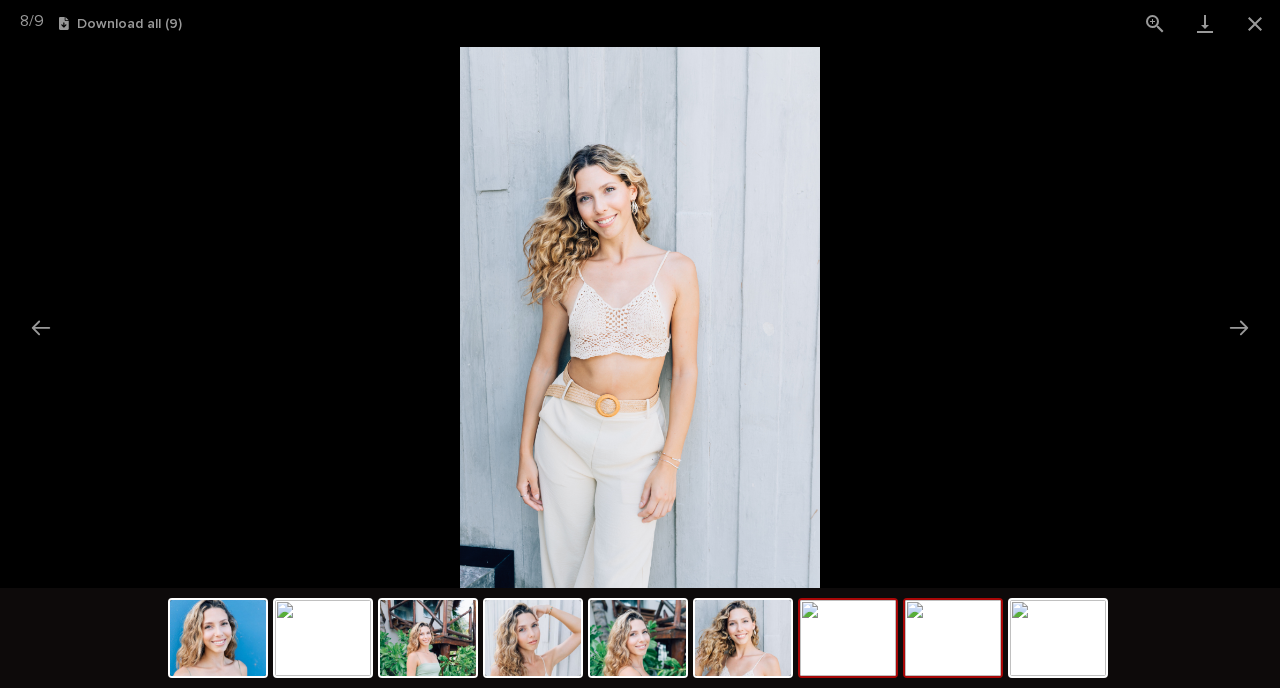 click at bounding box center (848, 638) 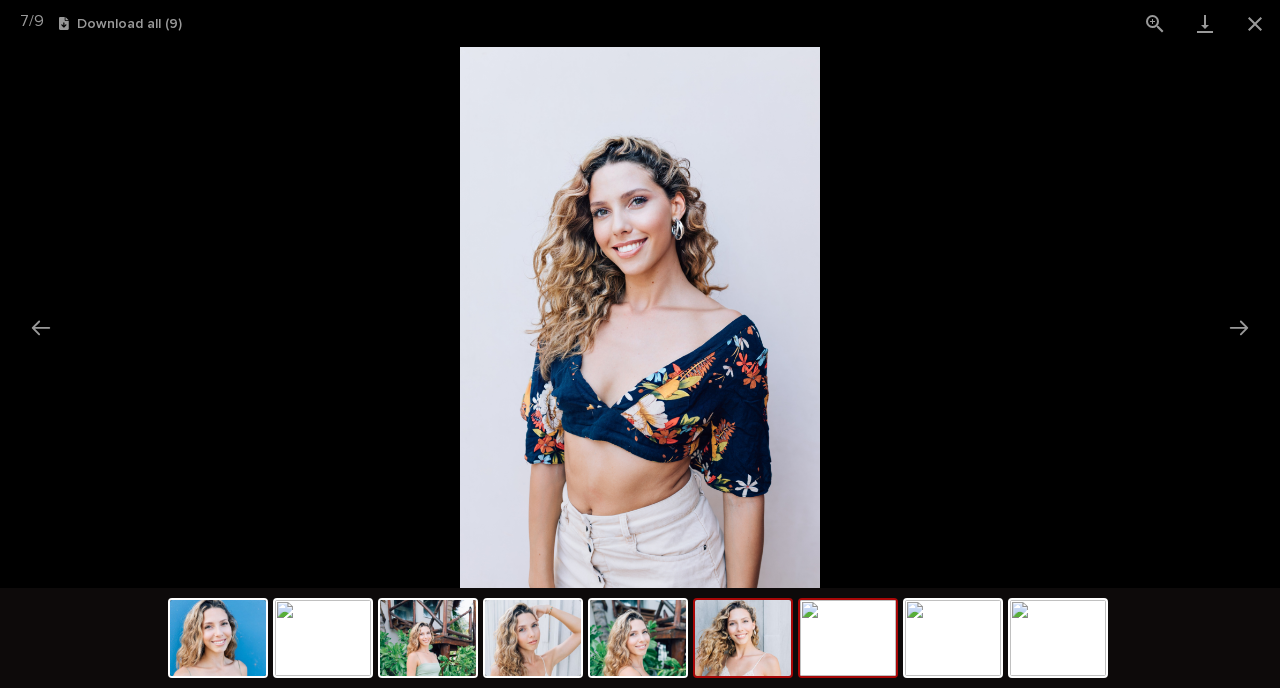 click at bounding box center (743, 638) 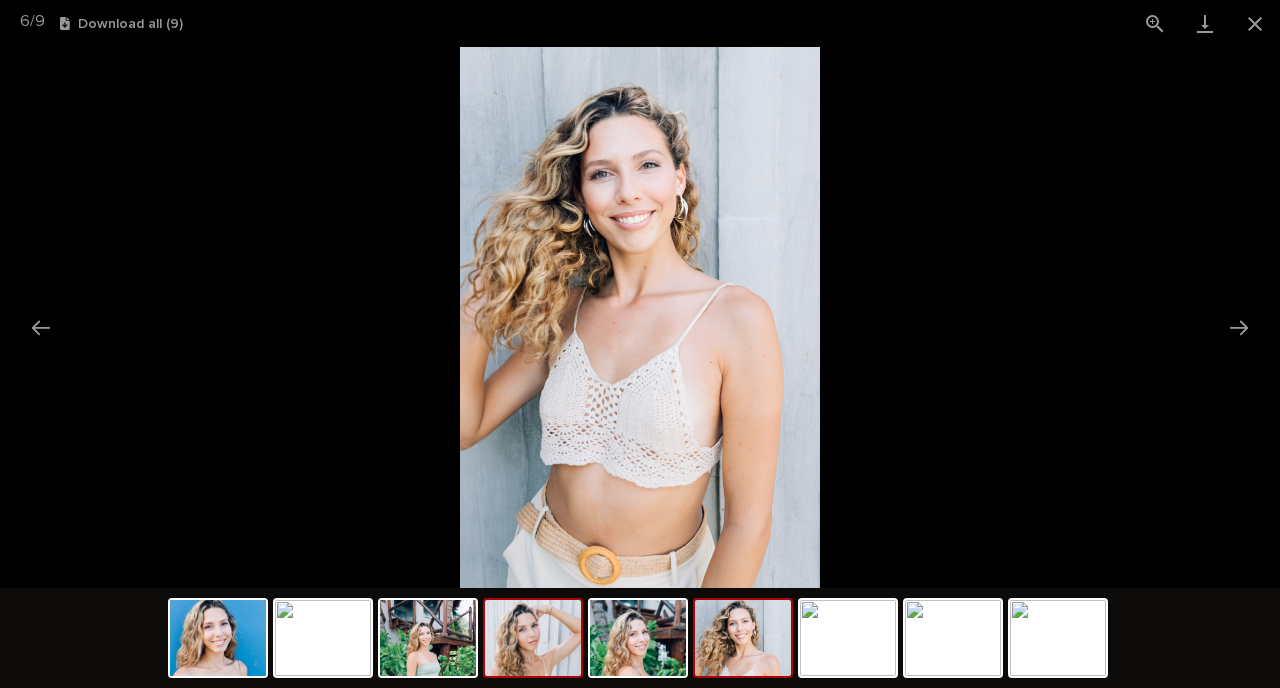 click at bounding box center (533, 638) 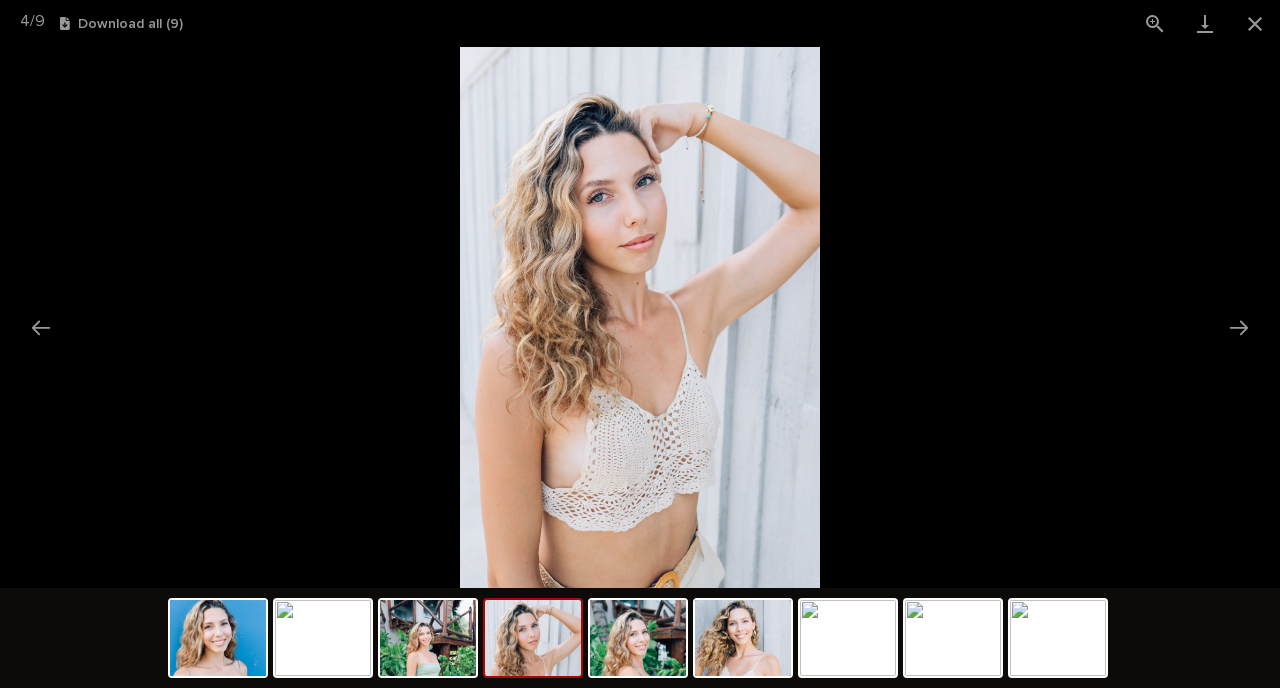 click at bounding box center (640, 317) 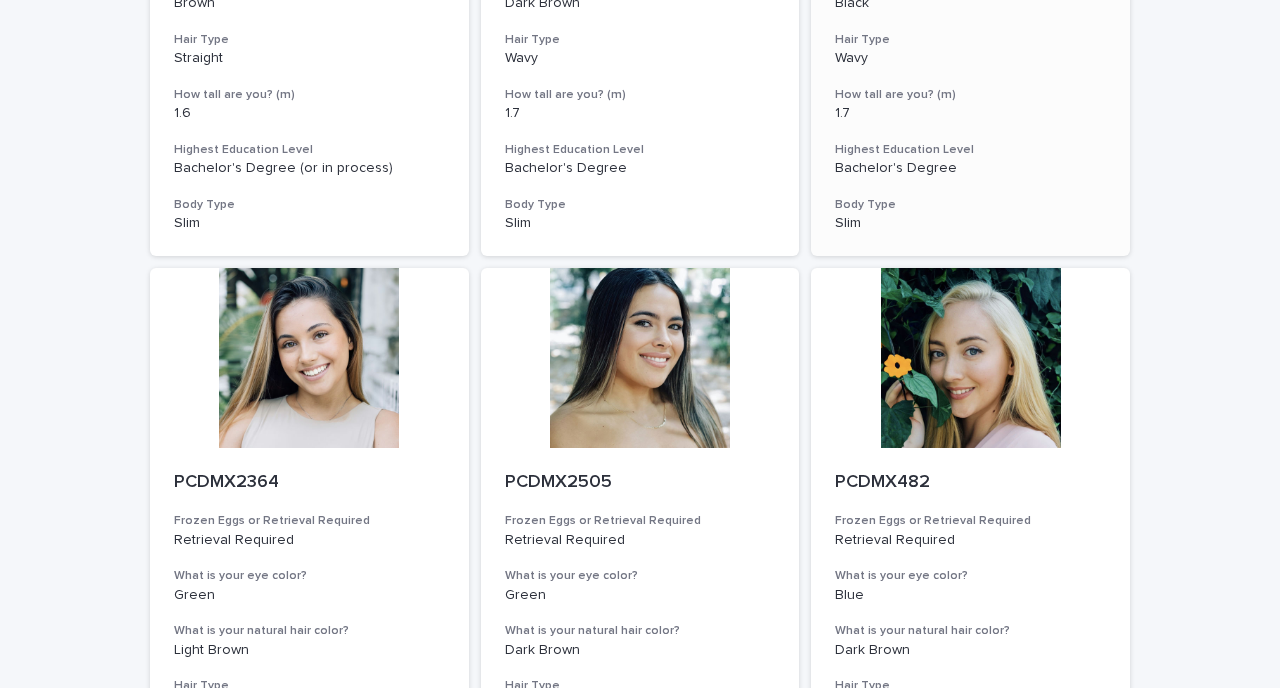 scroll, scrollTop: 2344, scrollLeft: 0, axis: vertical 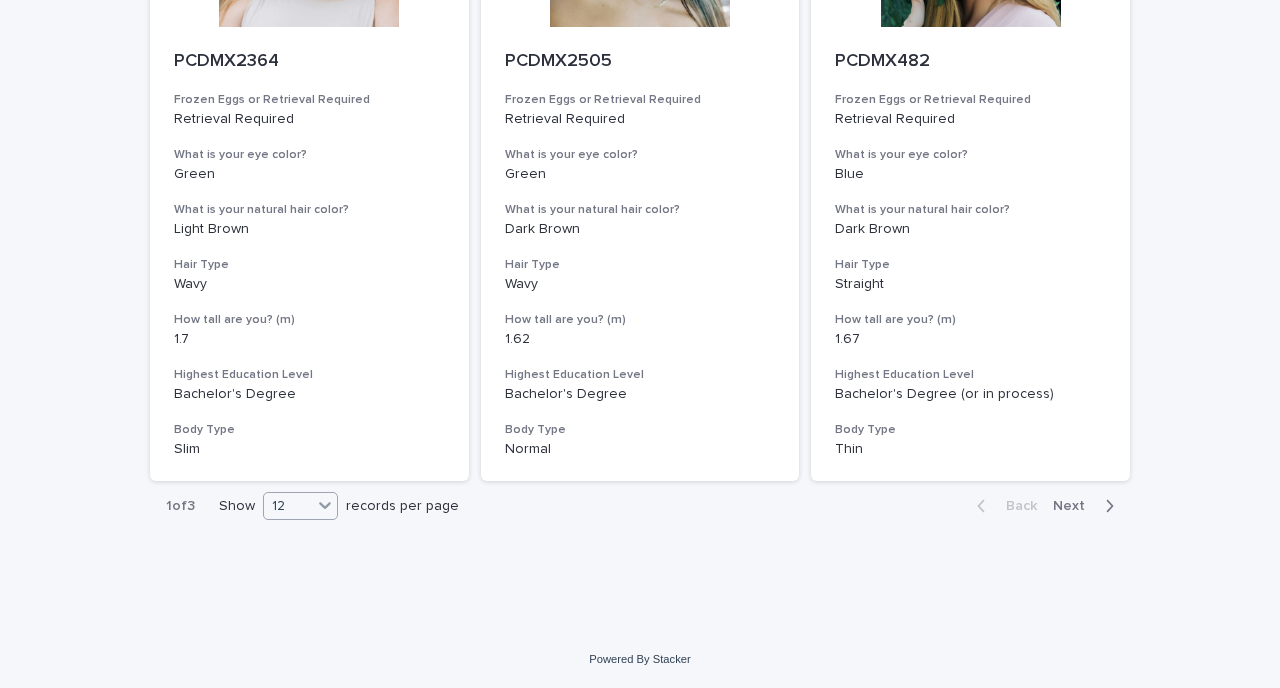 click on "12" at bounding box center (300, 506) 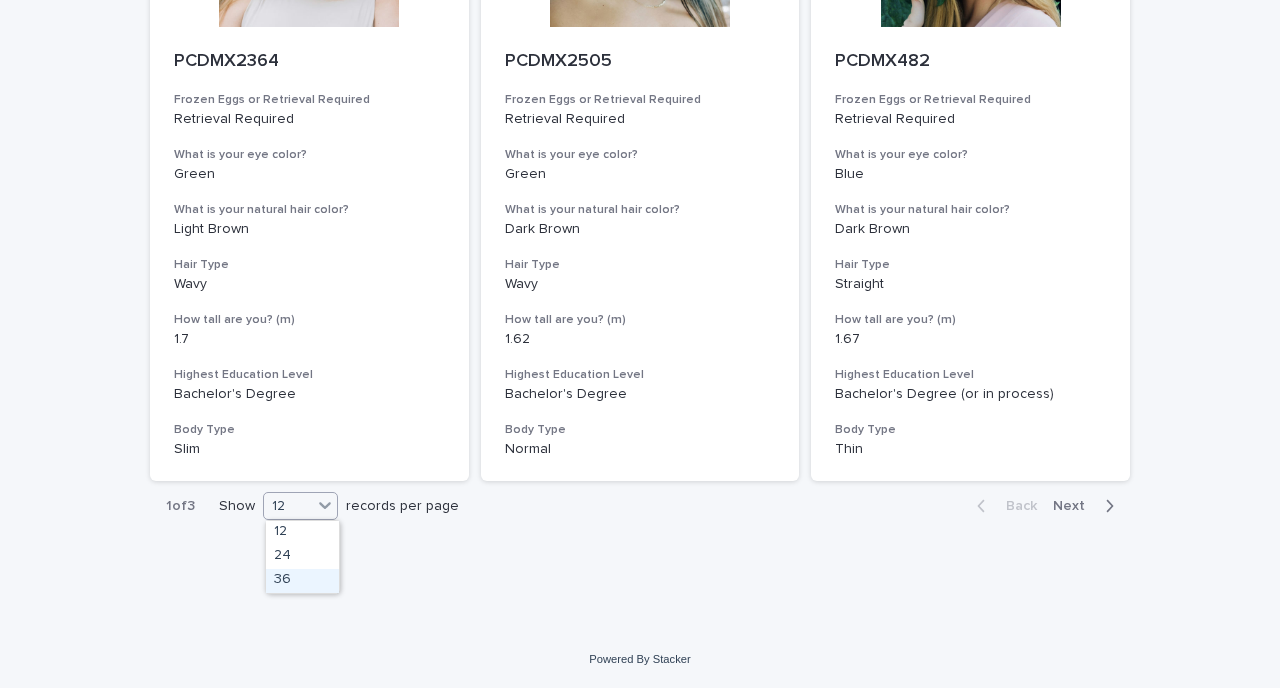 click on "36" at bounding box center [302, 581] 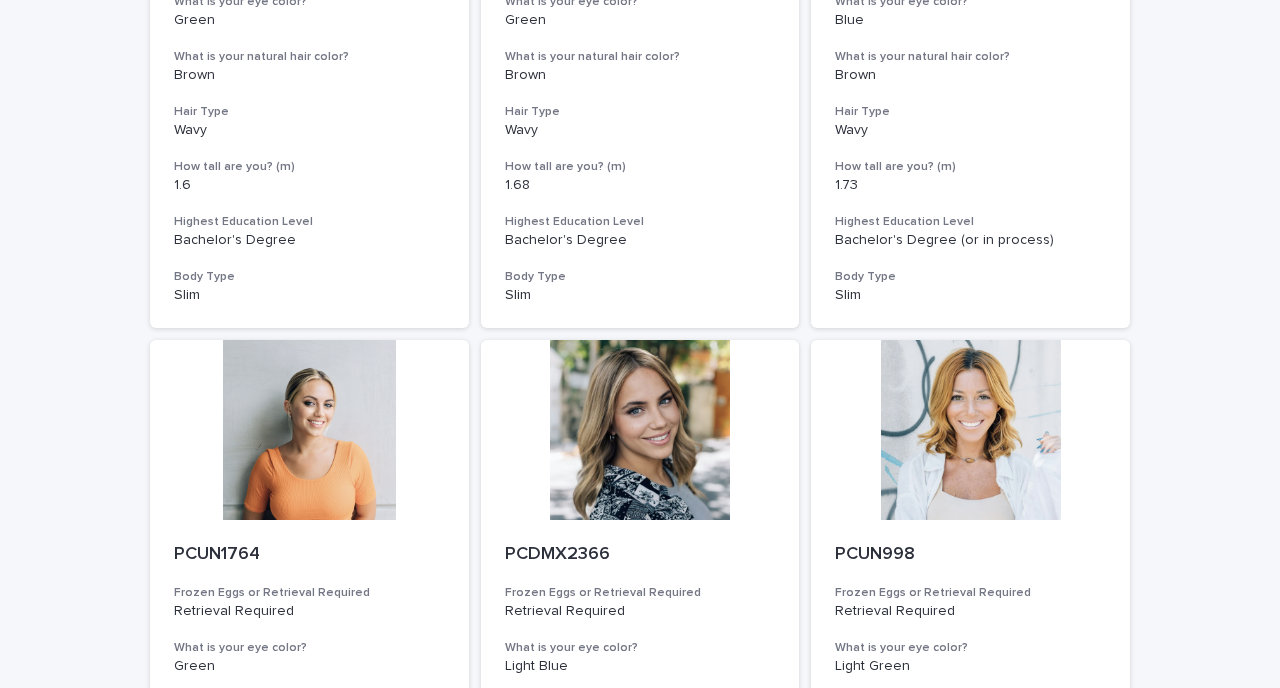 scroll, scrollTop: 3912, scrollLeft: 0, axis: vertical 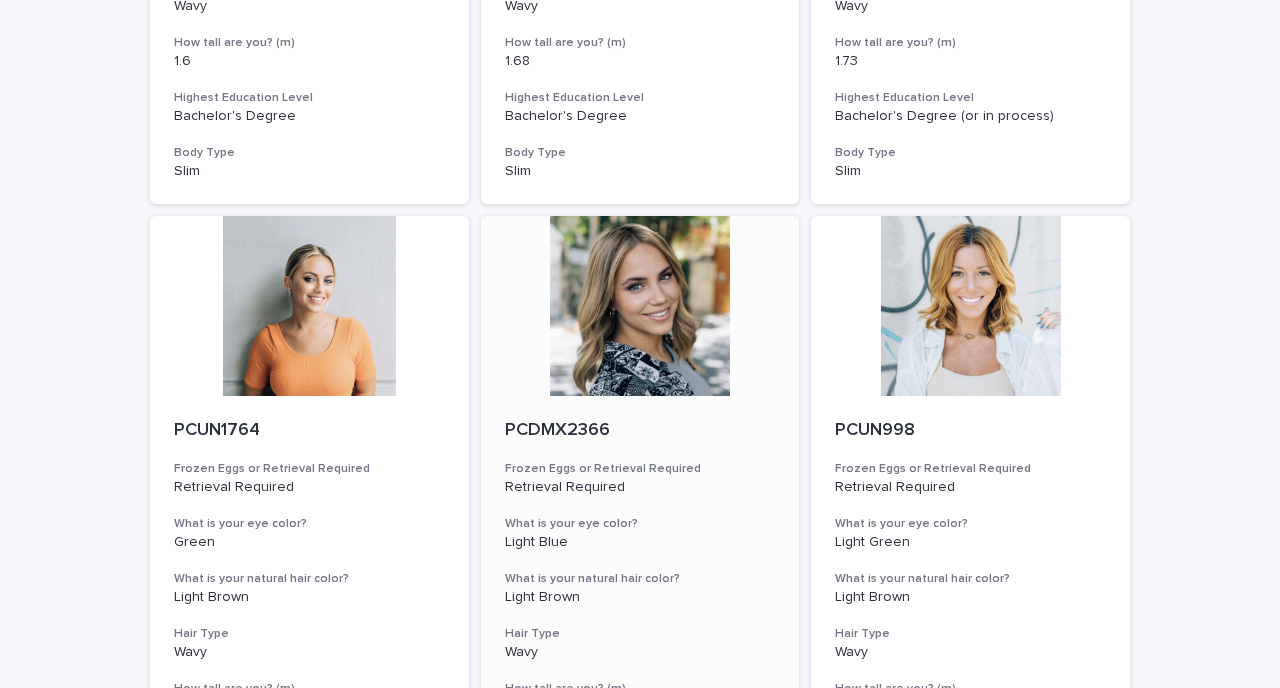 click at bounding box center (640, 306) 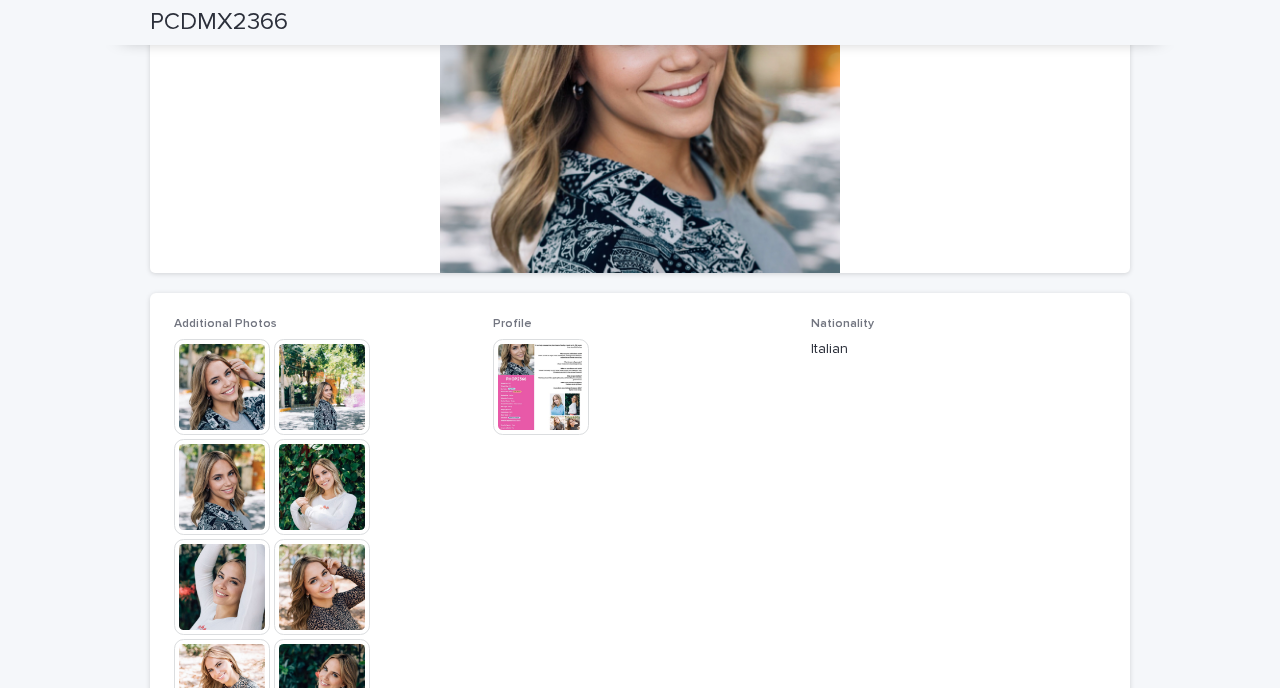 scroll, scrollTop: 288, scrollLeft: 0, axis: vertical 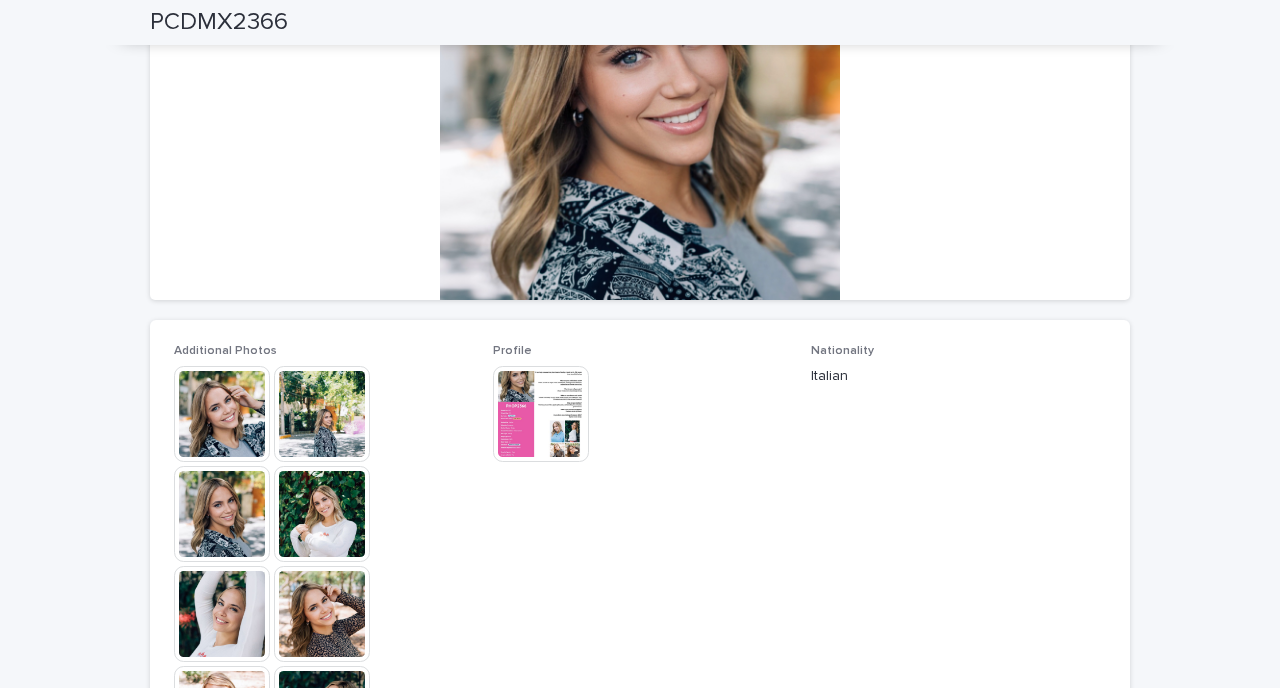 click at bounding box center (541, 414) 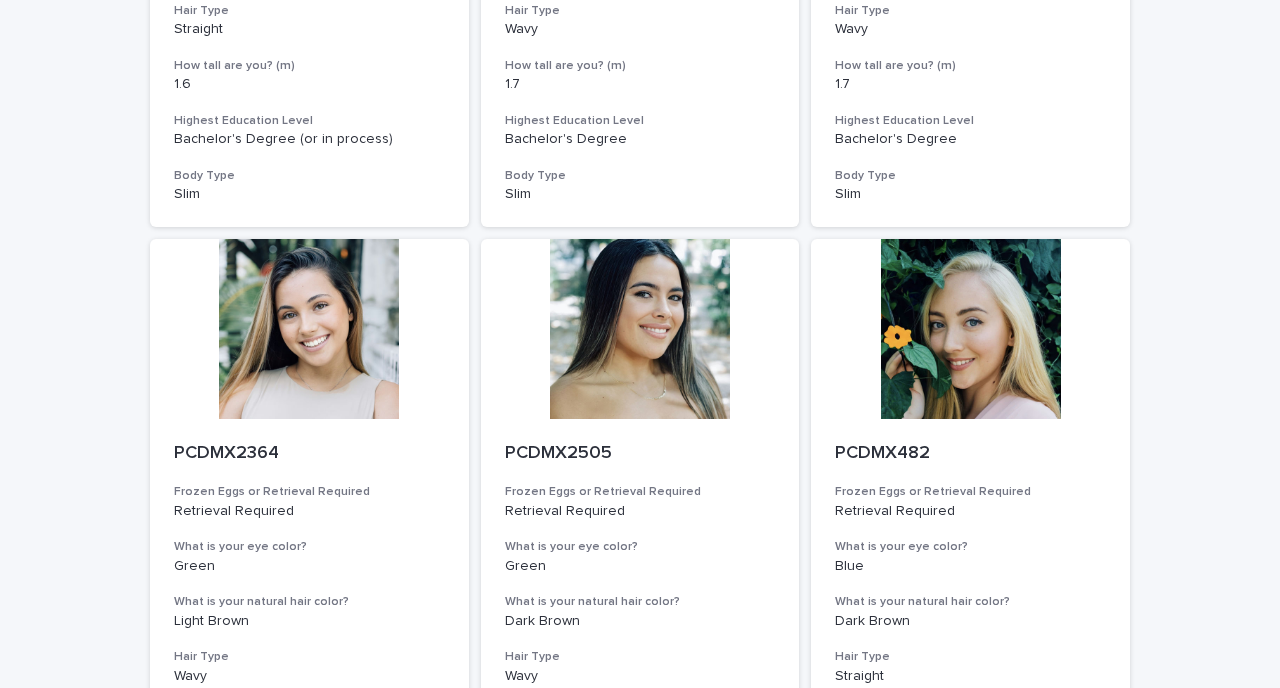 scroll, scrollTop: 2344, scrollLeft: 0, axis: vertical 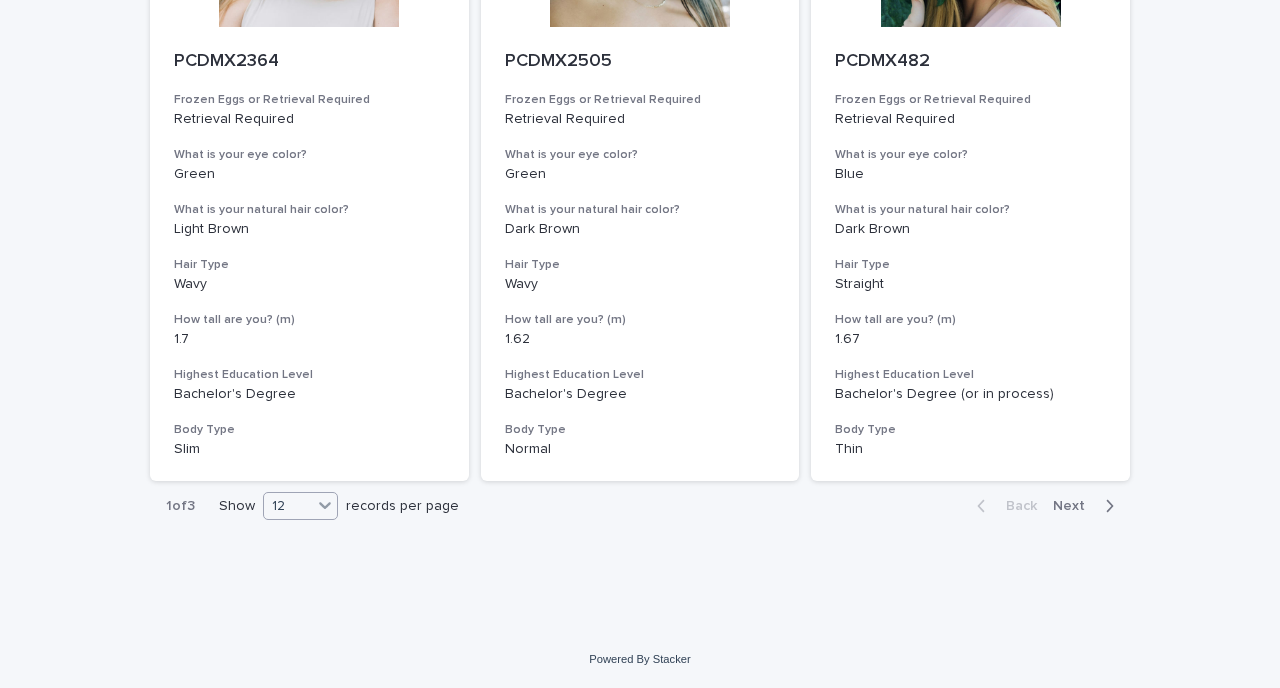 click 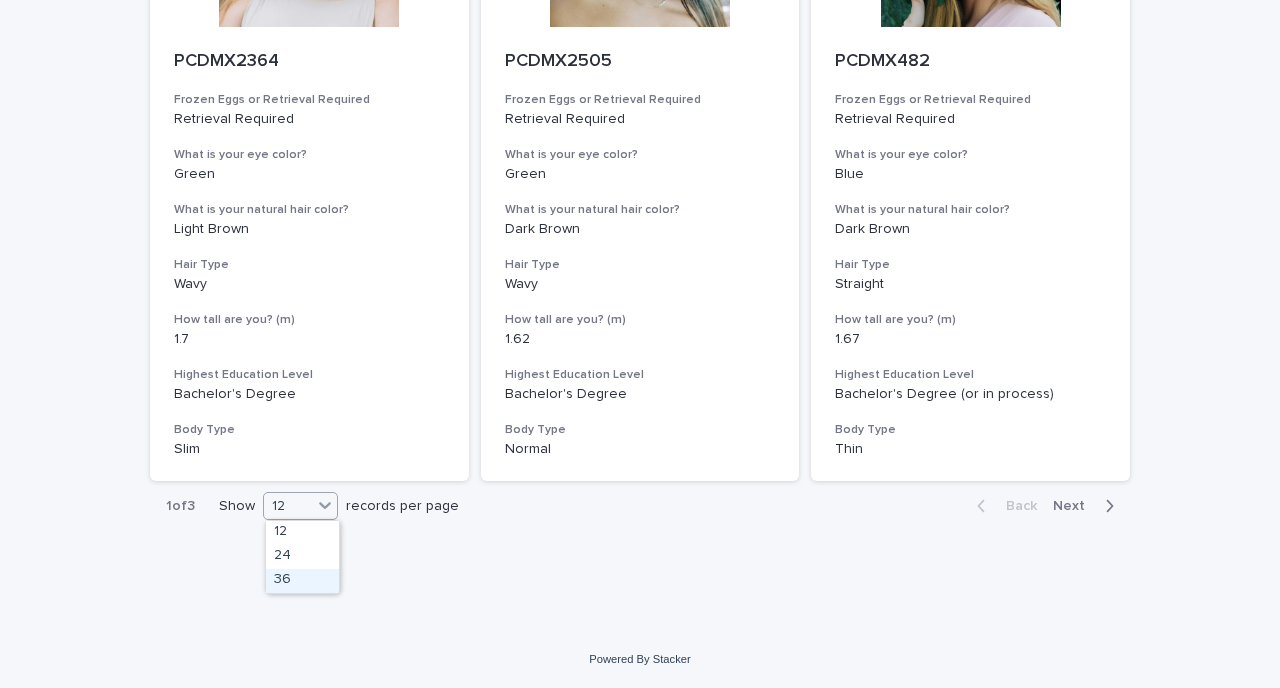 click on "36" at bounding box center [302, 581] 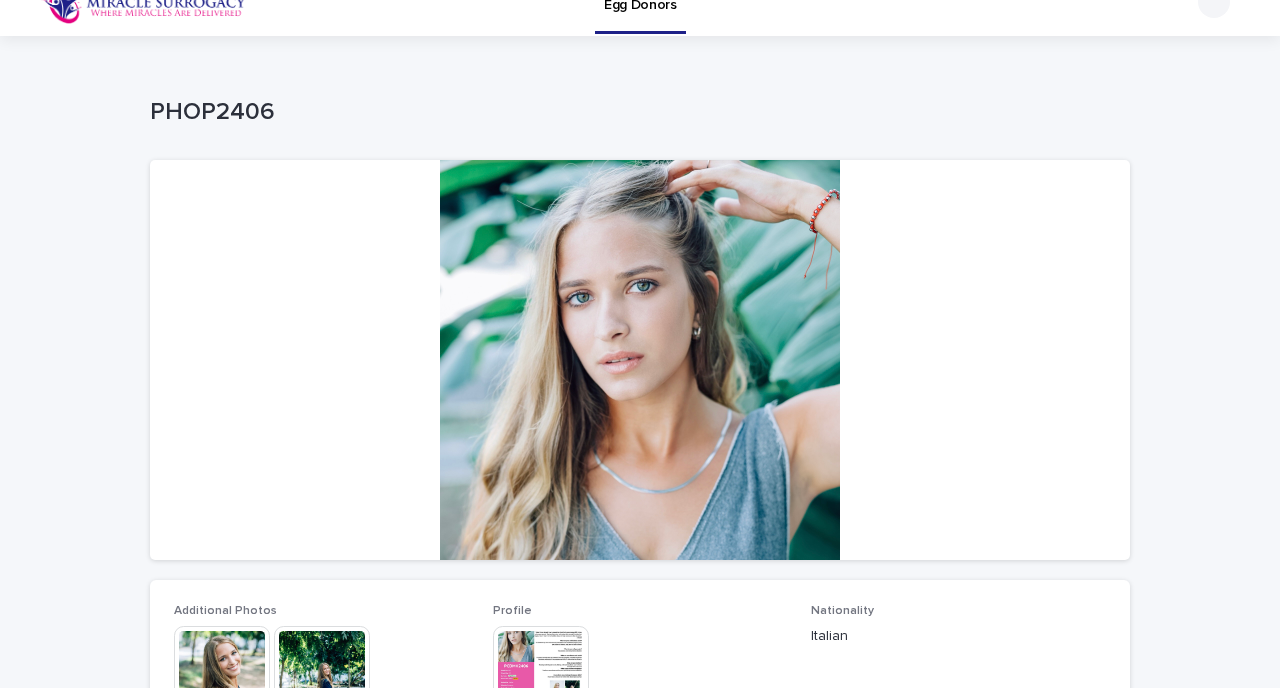 scroll, scrollTop: 32, scrollLeft: 0, axis: vertical 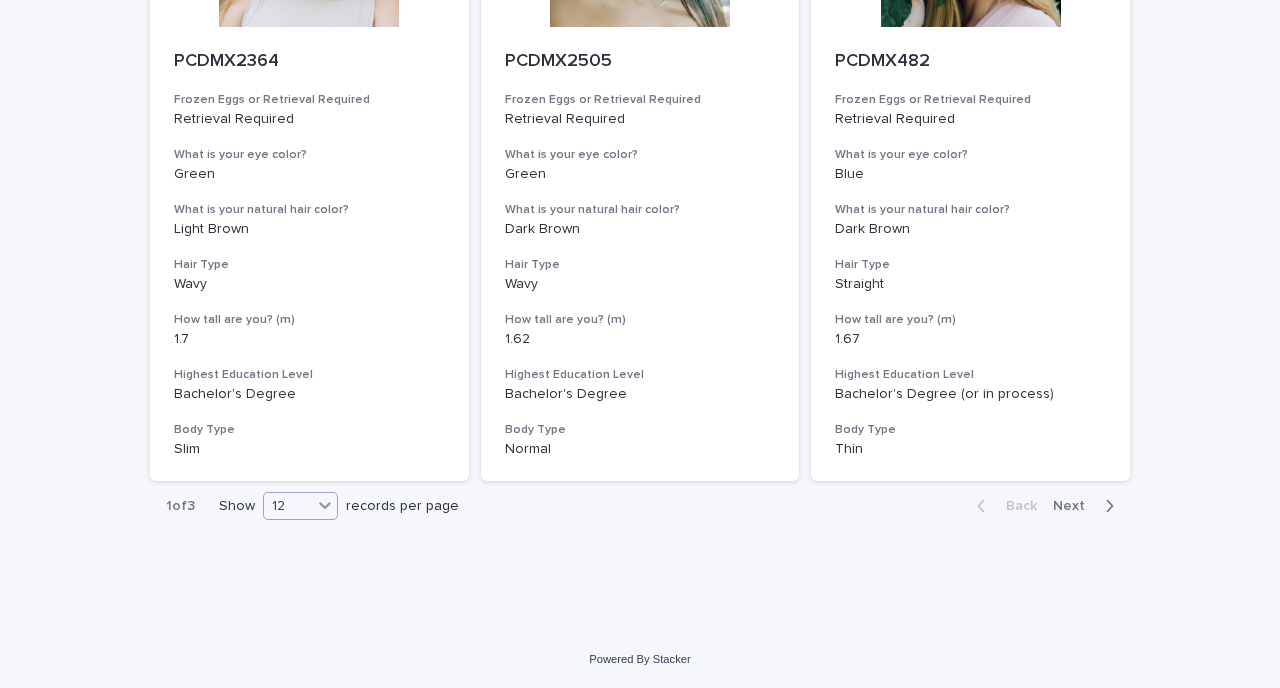 click at bounding box center [325, 505] 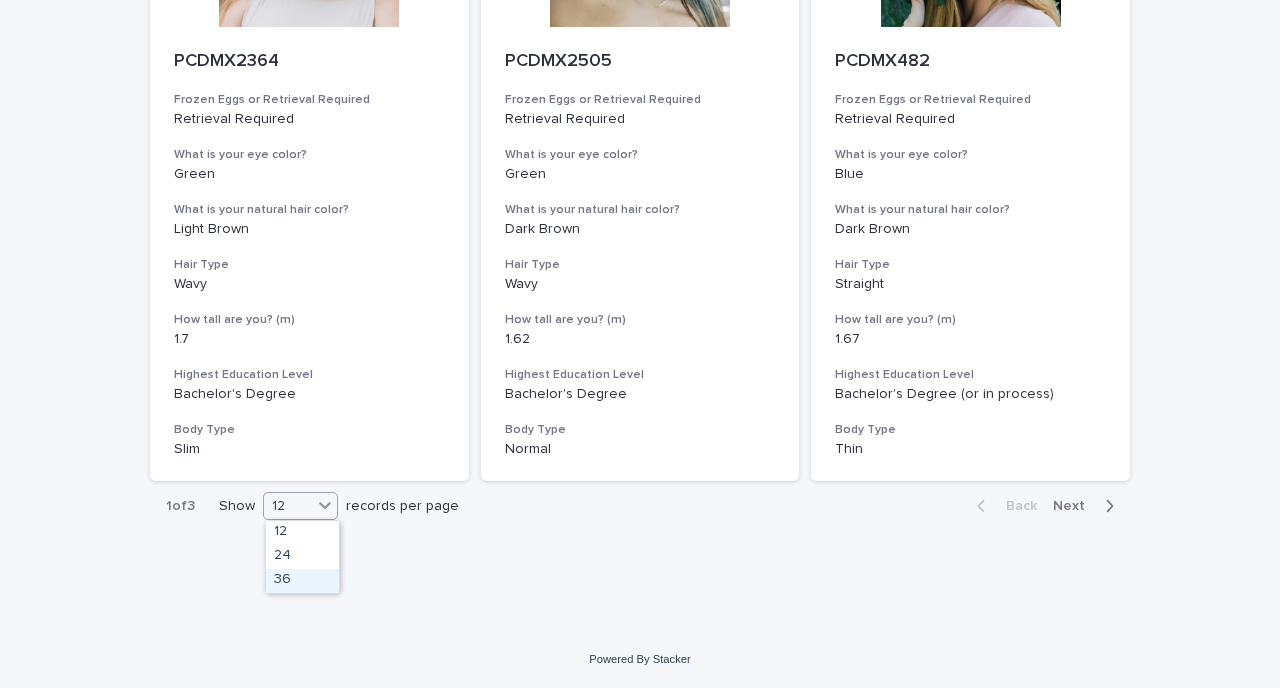 click on "36" at bounding box center (302, 581) 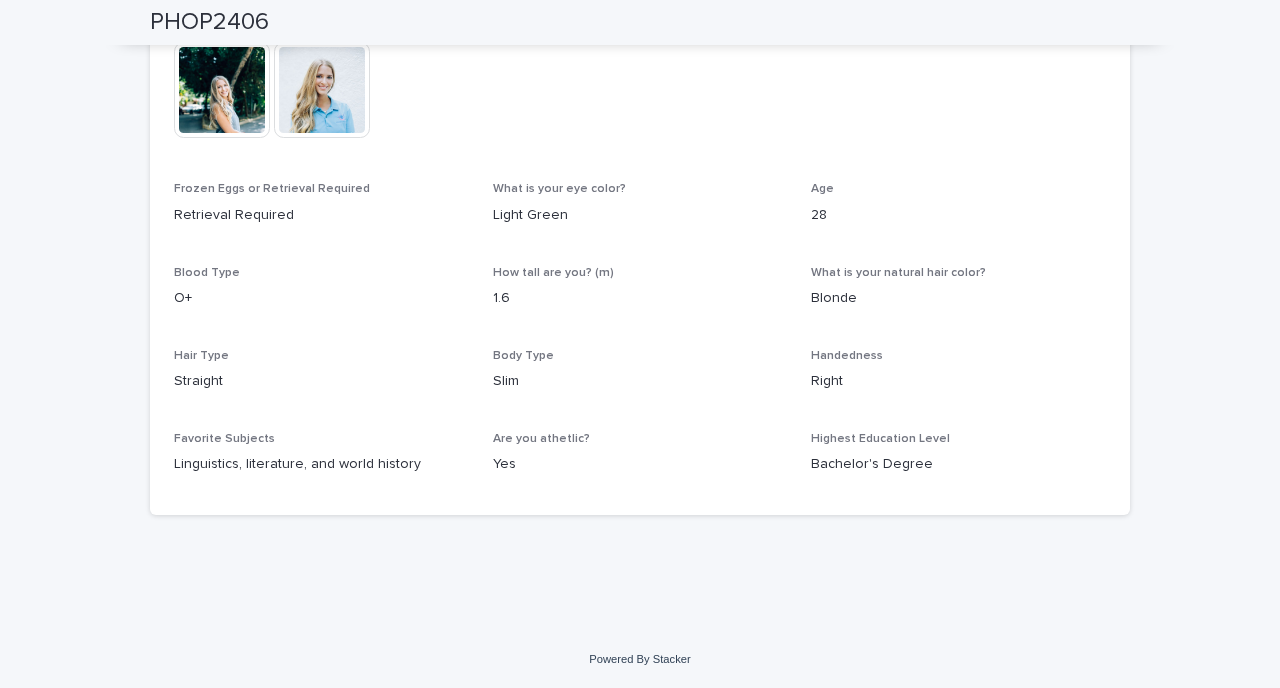 scroll, scrollTop: 913, scrollLeft: 0, axis: vertical 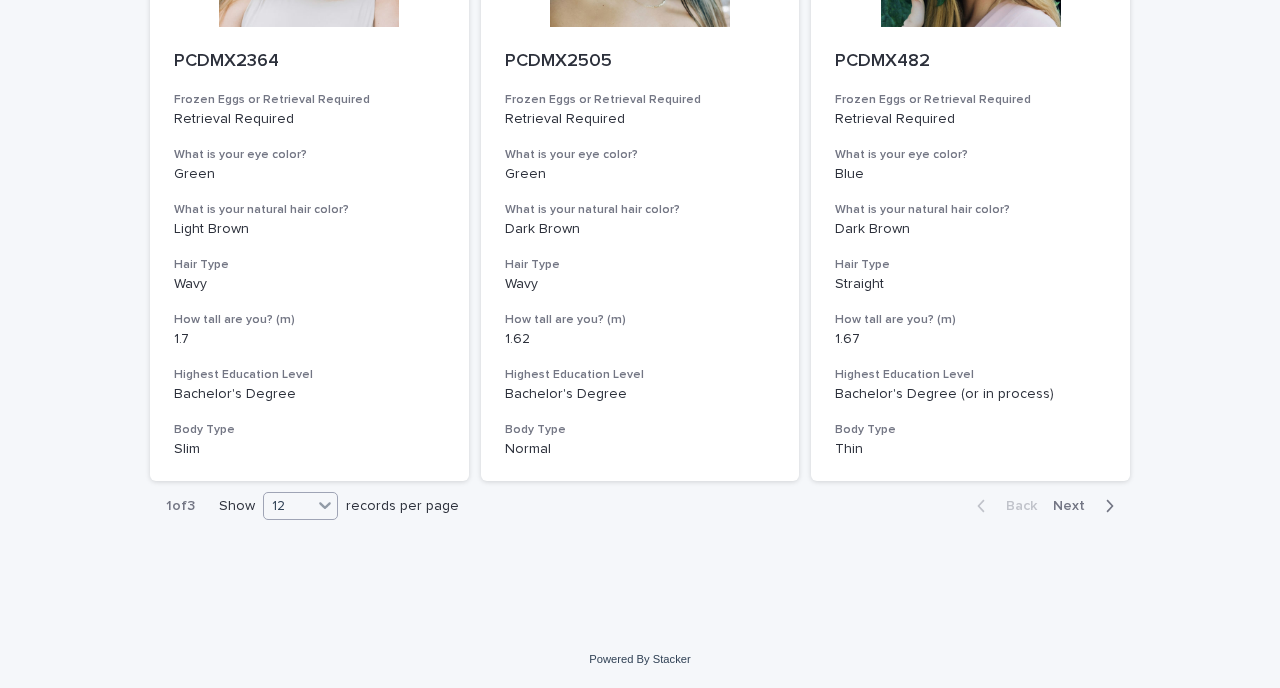 click on "12" at bounding box center (288, 506) 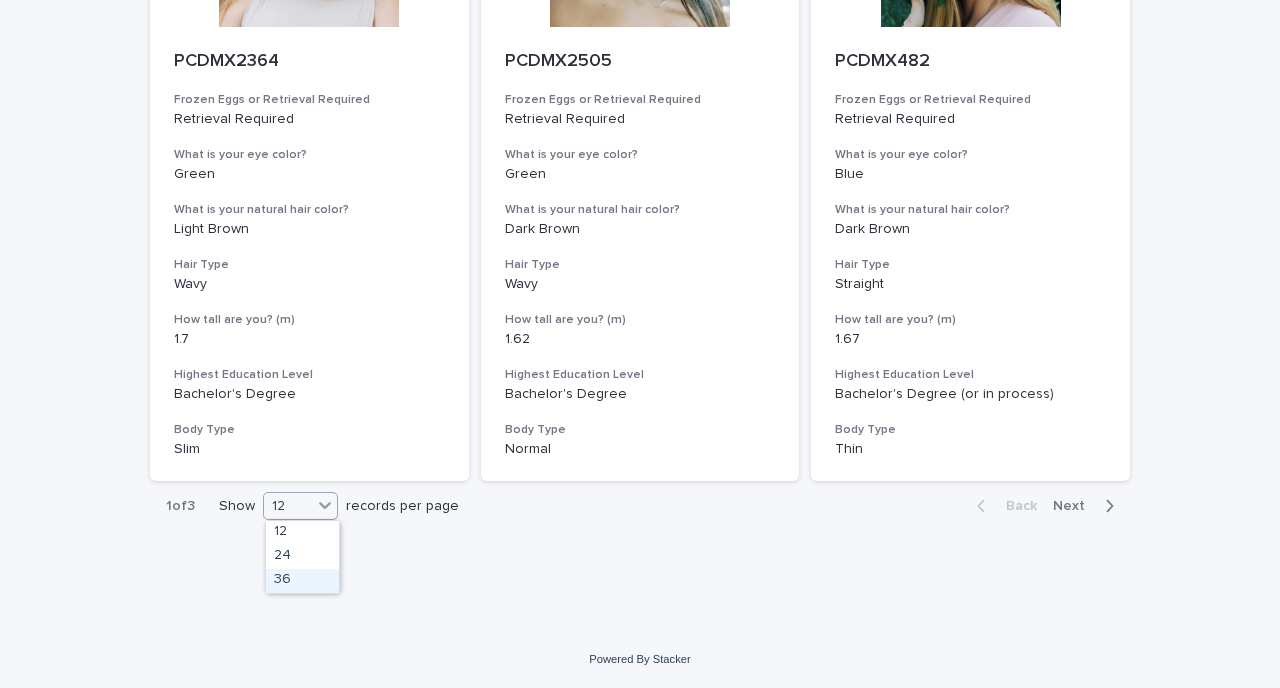 click on "36" at bounding box center (302, 581) 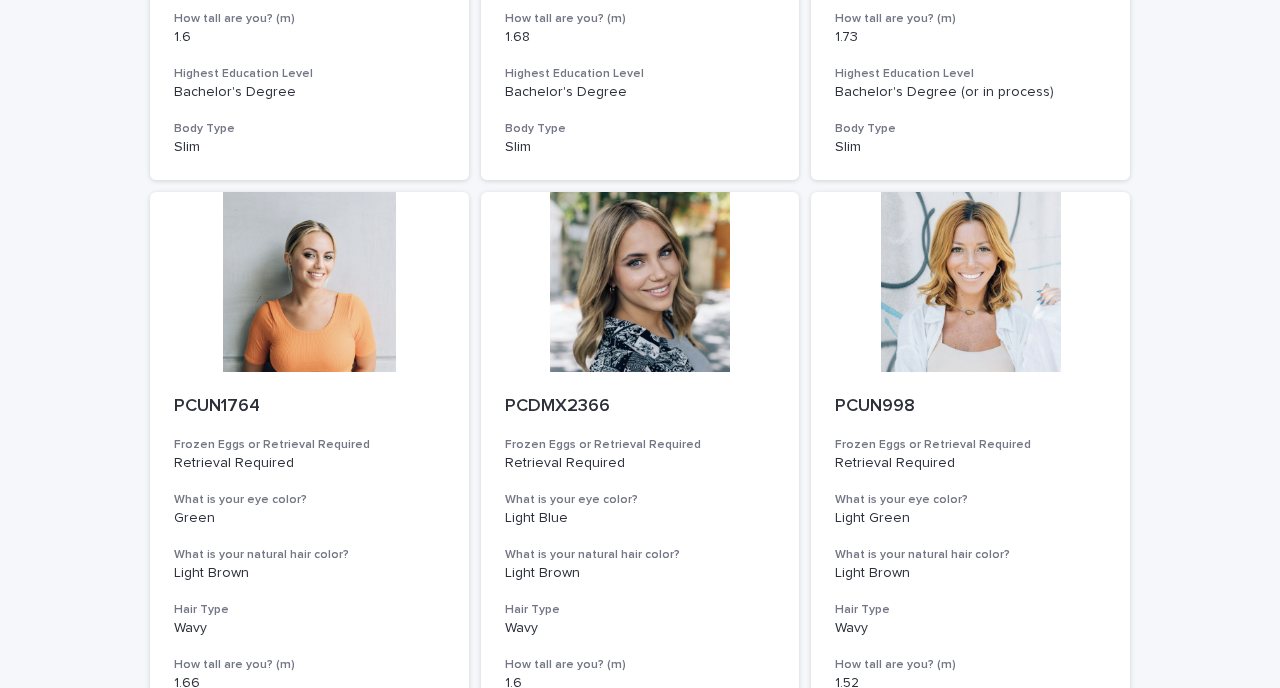 scroll, scrollTop: 3940, scrollLeft: 0, axis: vertical 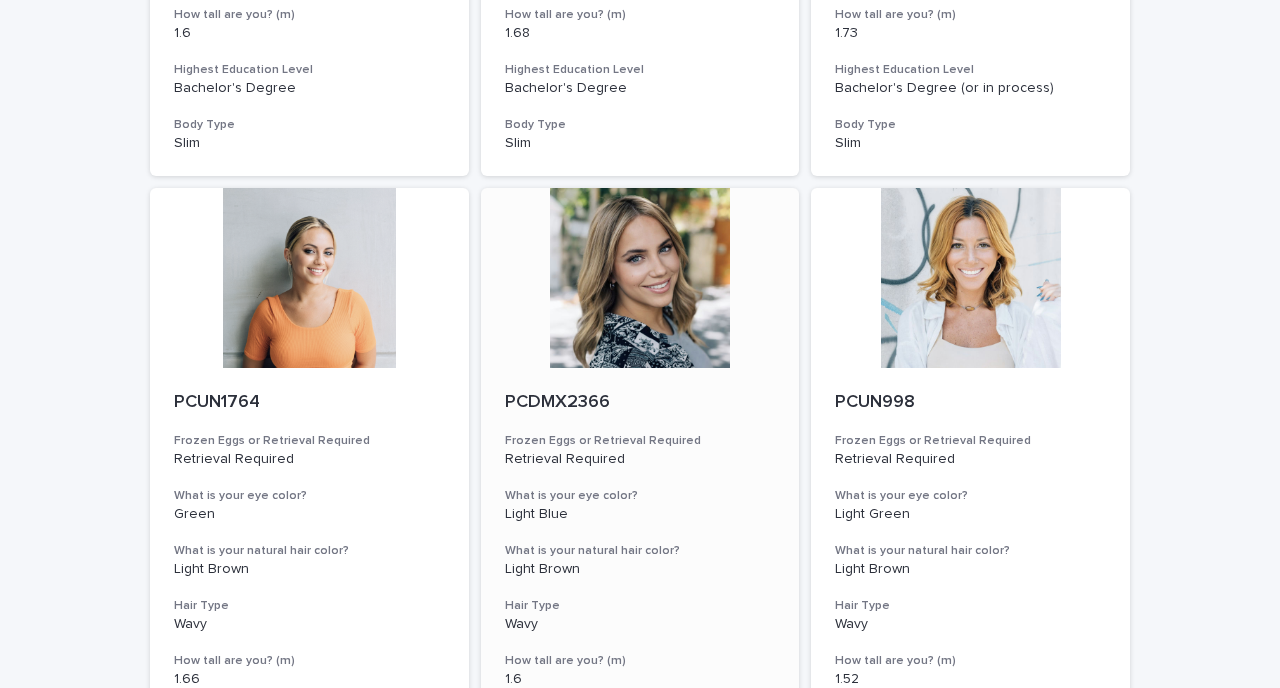click at bounding box center [640, 278] 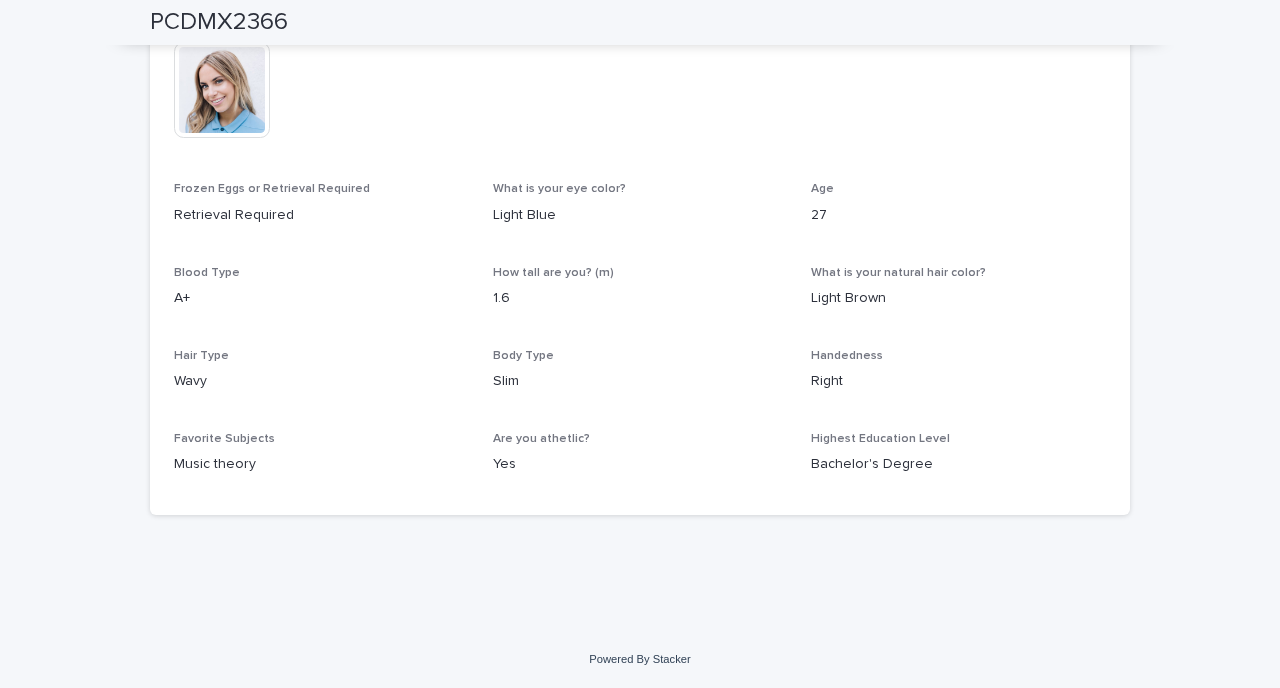 scroll, scrollTop: 1013, scrollLeft: 0, axis: vertical 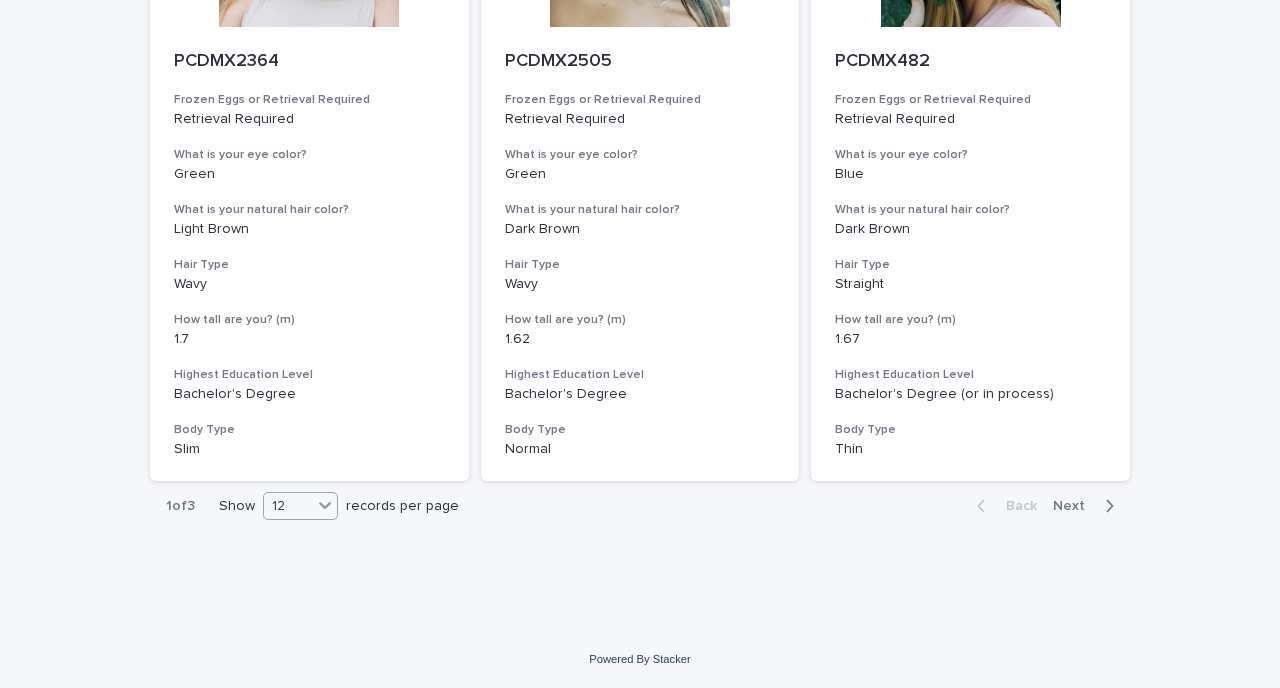 click 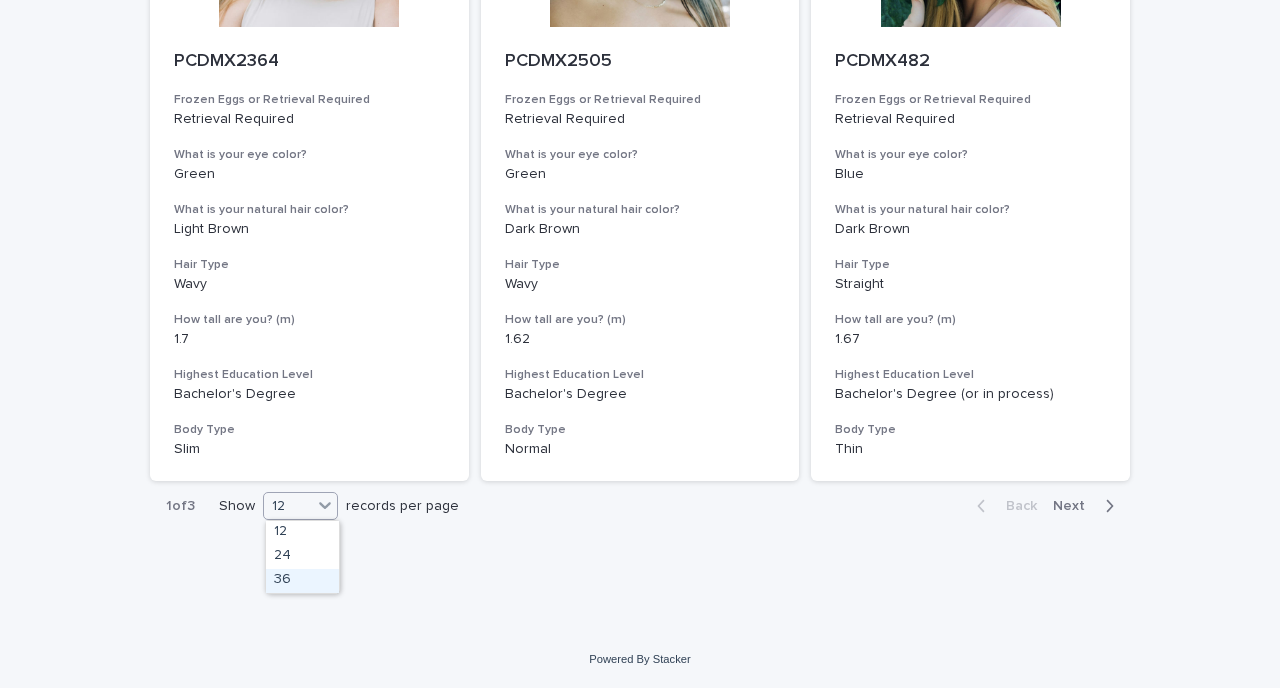 click on "36" at bounding box center (302, 581) 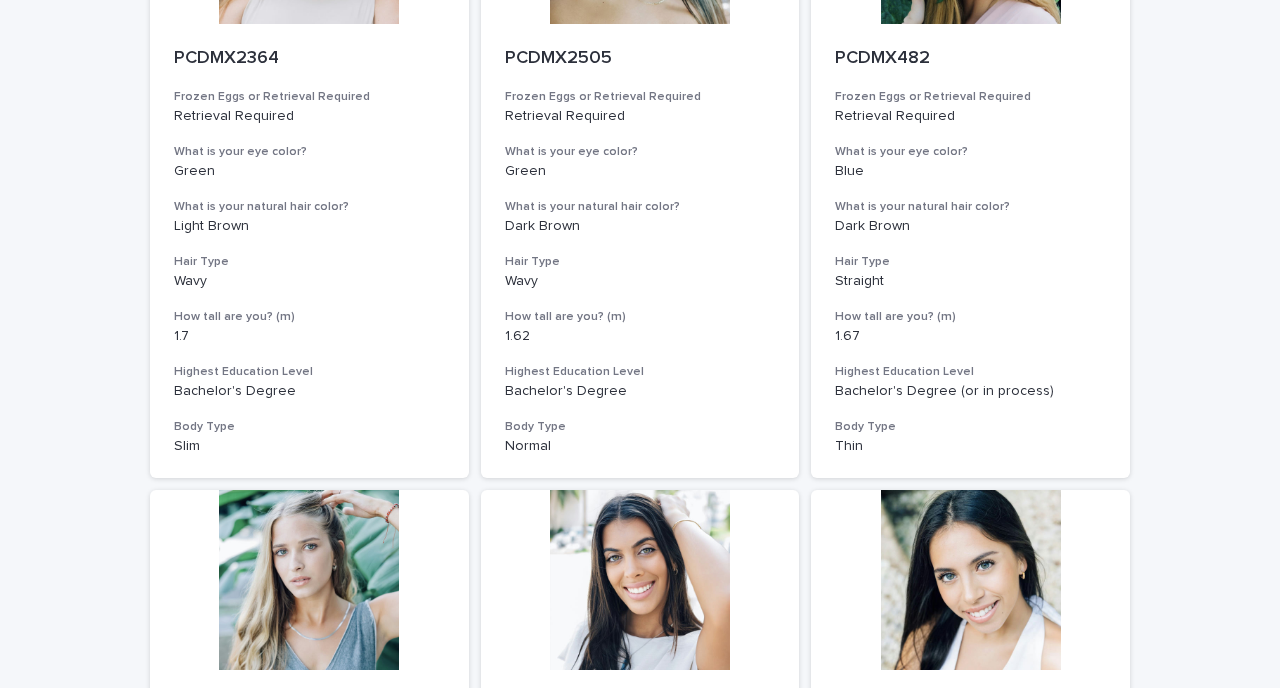 click at bounding box center (309, 580) 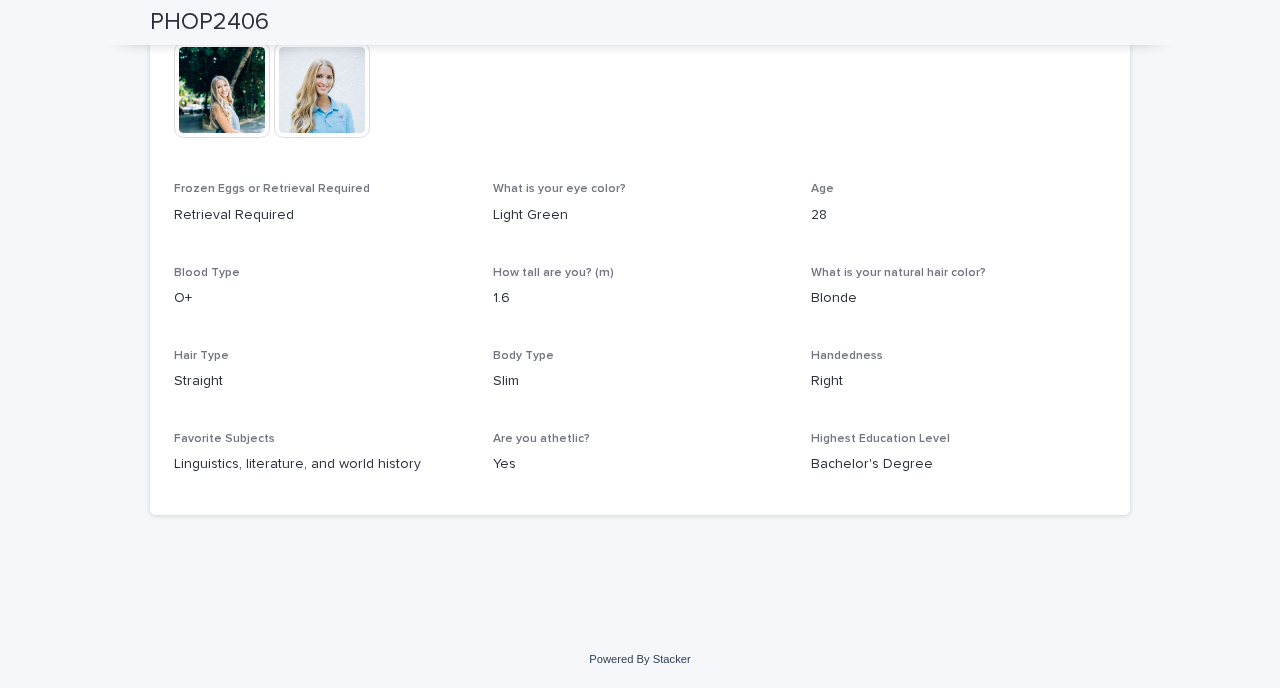 scroll, scrollTop: 913, scrollLeft: 0, axis: vertical 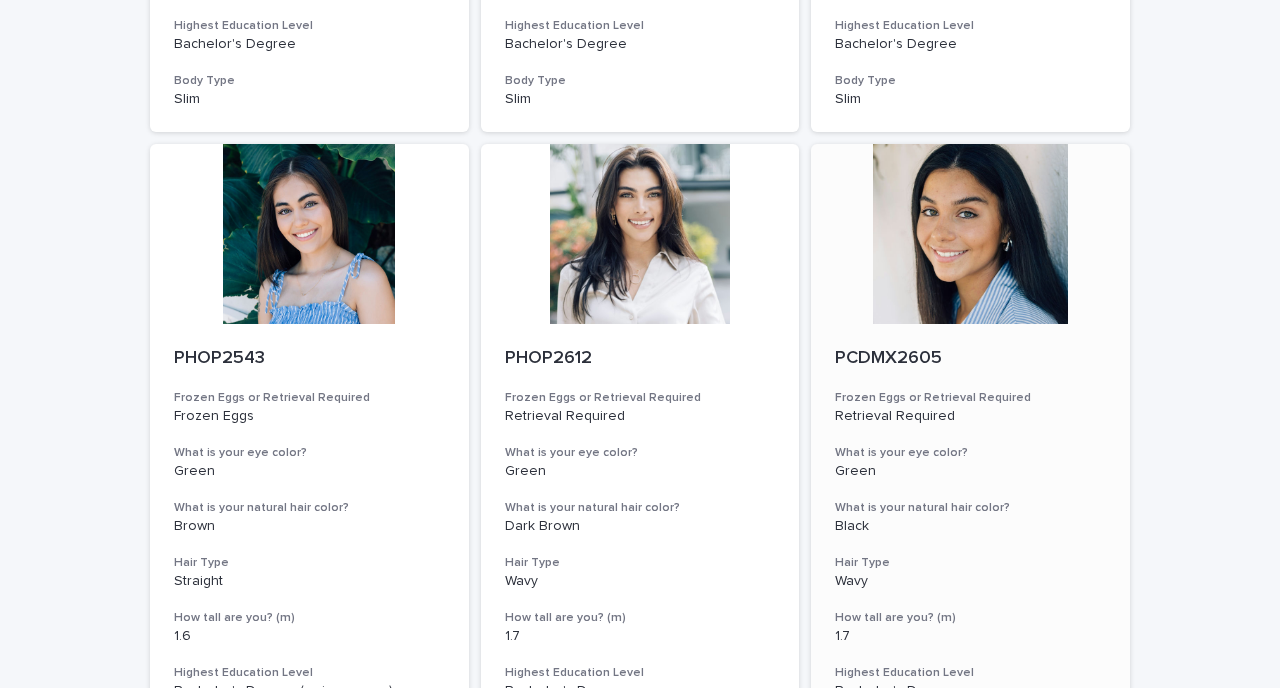 click at bounding box center [970, 234] 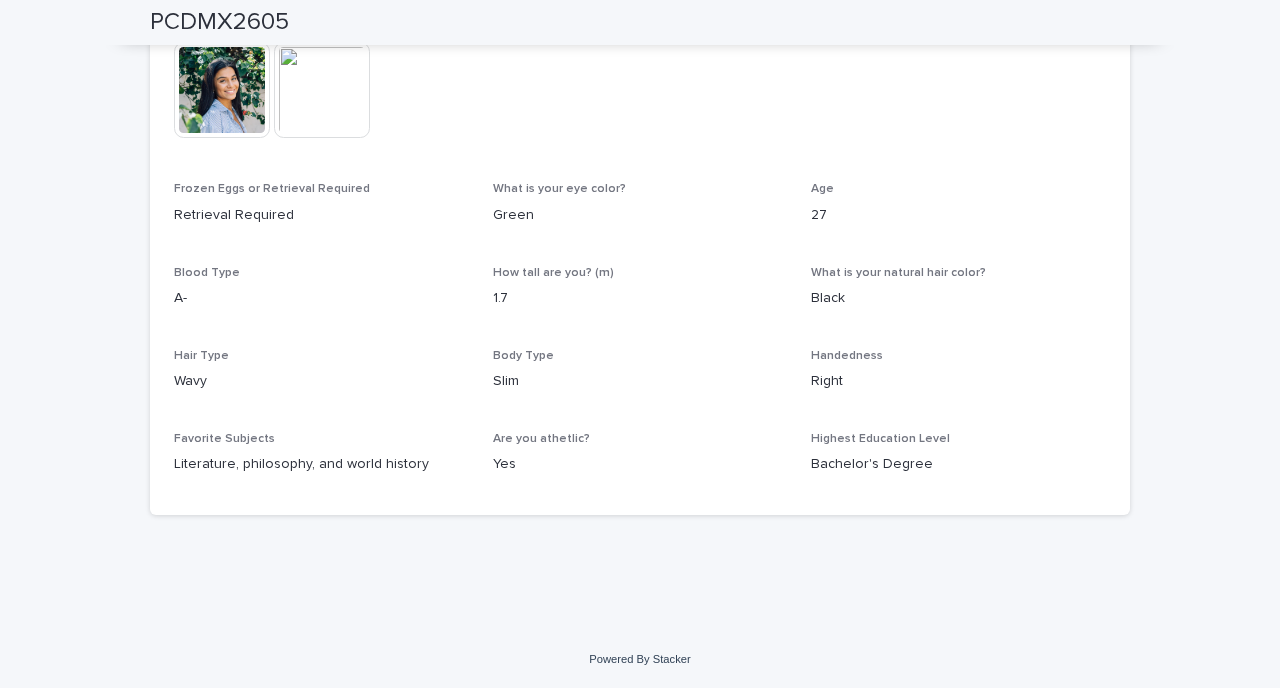scroll, scrollTop: 913, scrollLeft: 0, axis: vertical 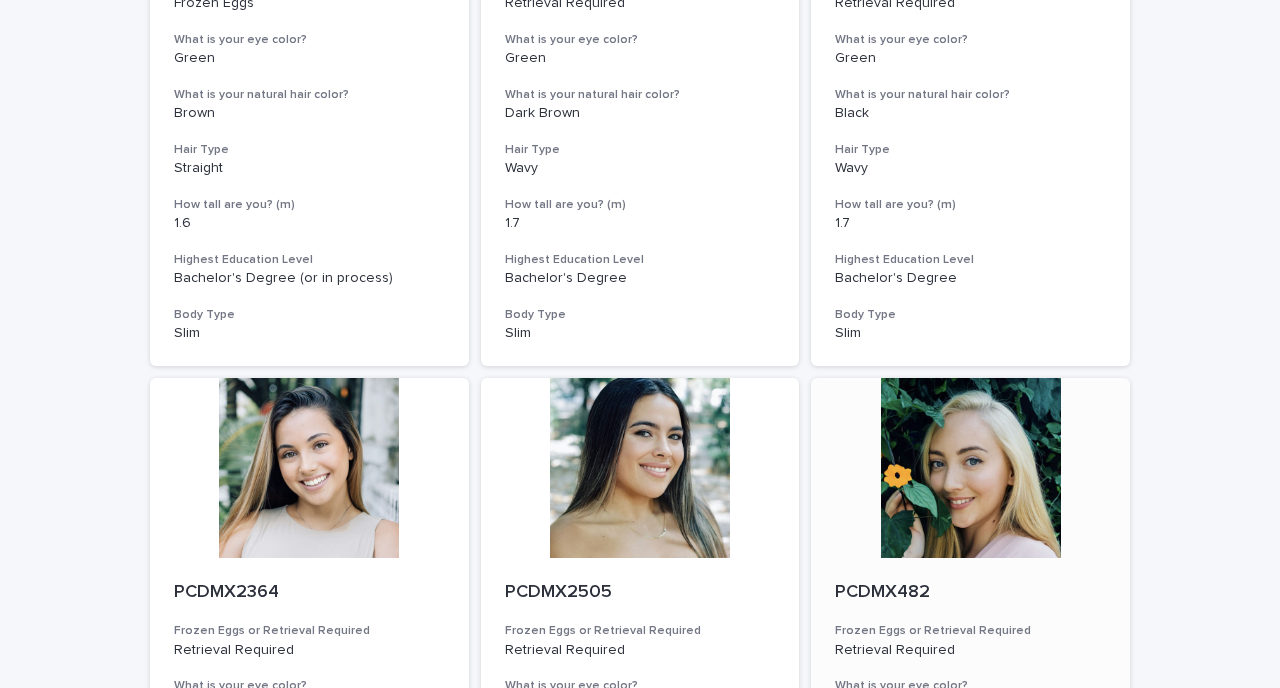 click at bounding box center (970, 468) 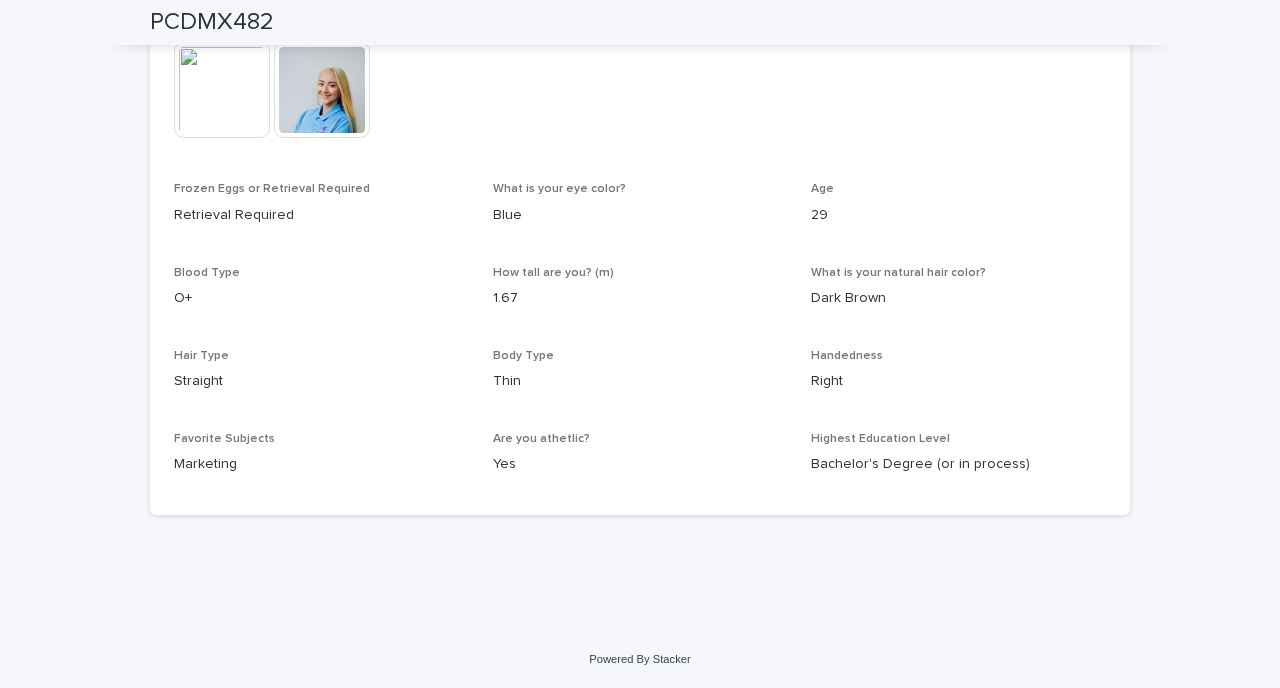 scroll, scrollTop: 1013, scrollLeft: 0, axis: vertical 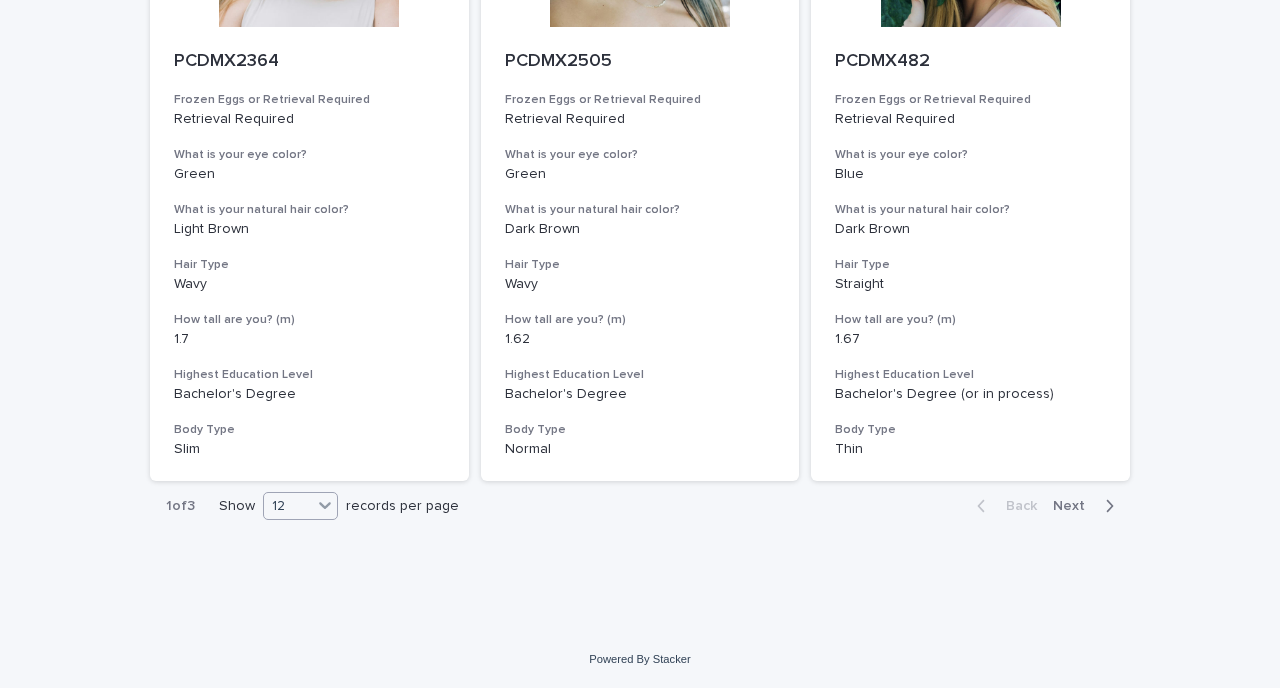 click at bounding box center (312, 506) 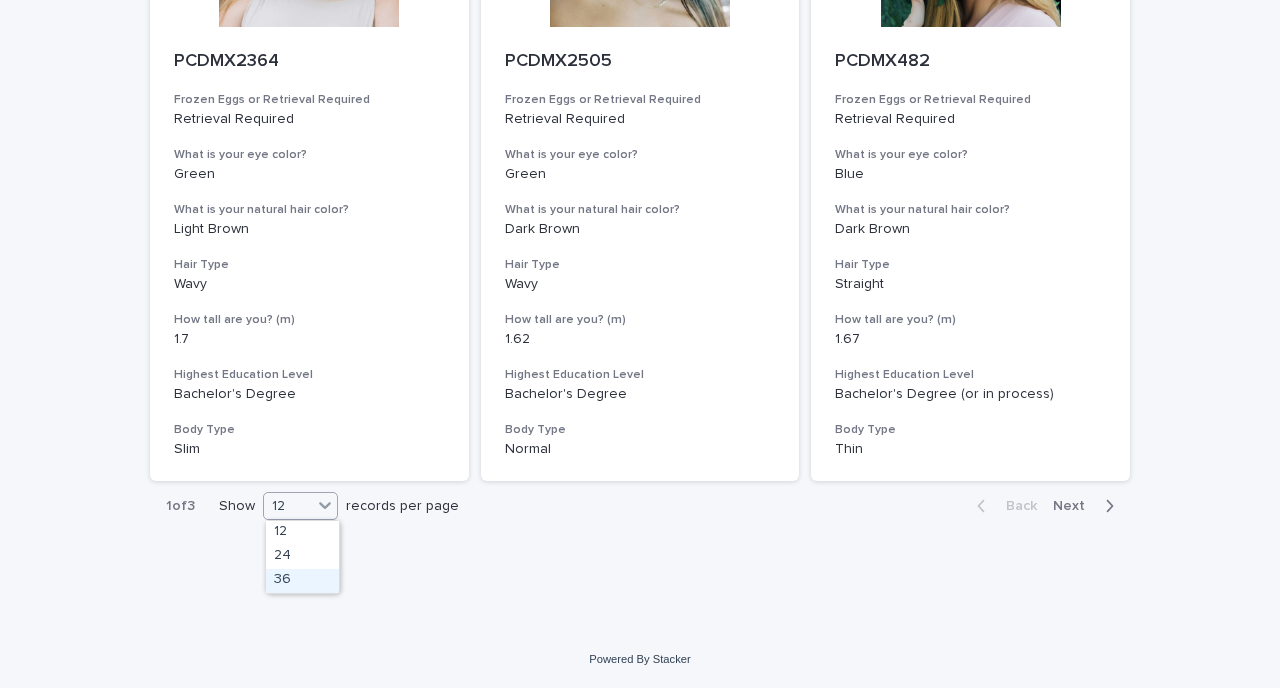 click on "36" at bounding box center [302, 581] 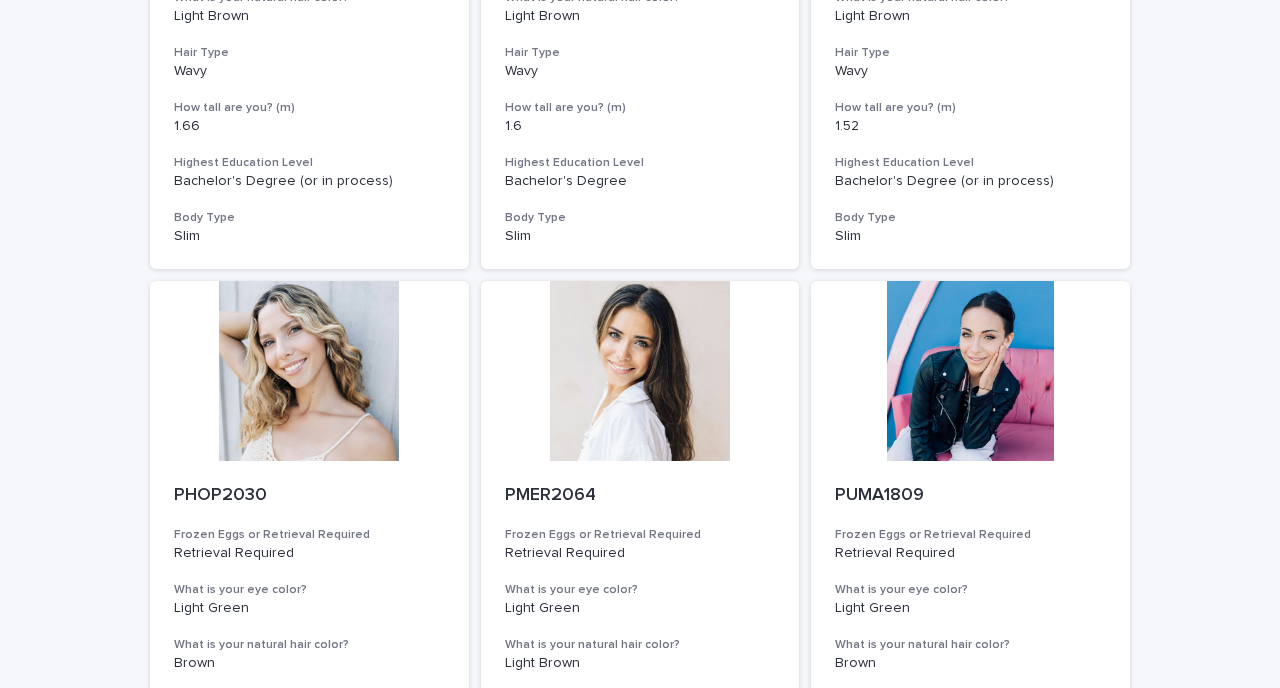 scroll, scrollTop: 4474, scrollLeft: 0, axis: vertical 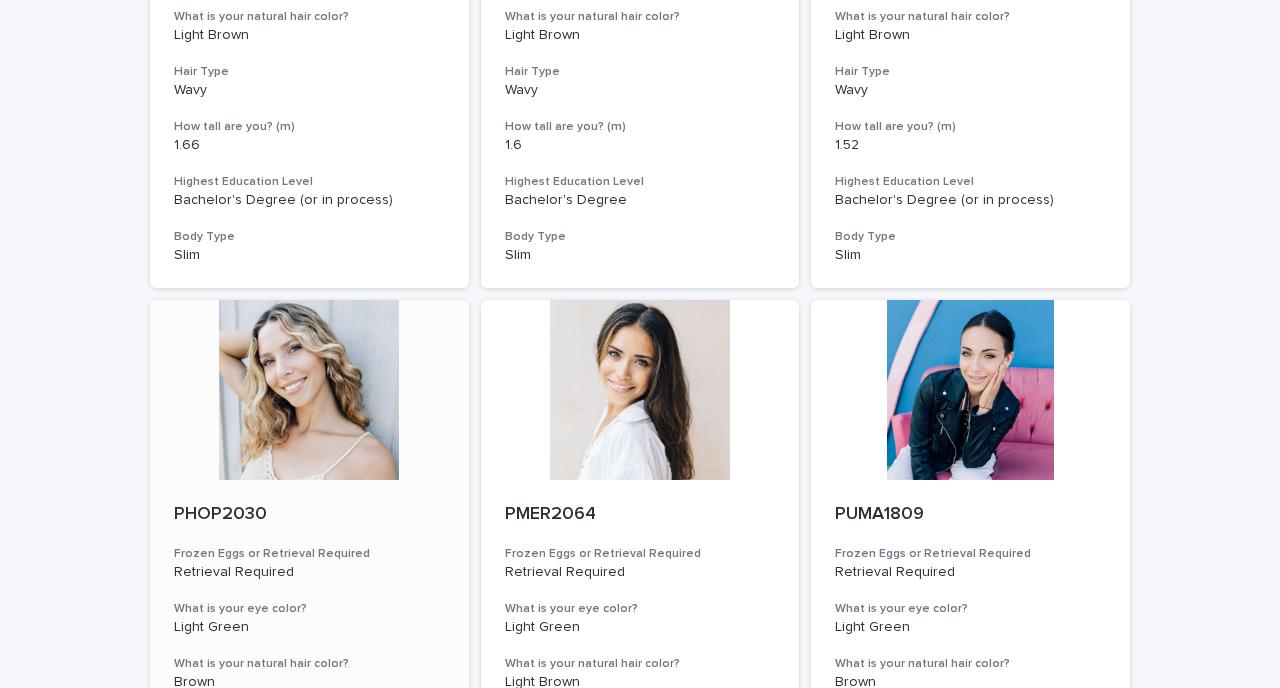 click at bounding box center (309, 390) 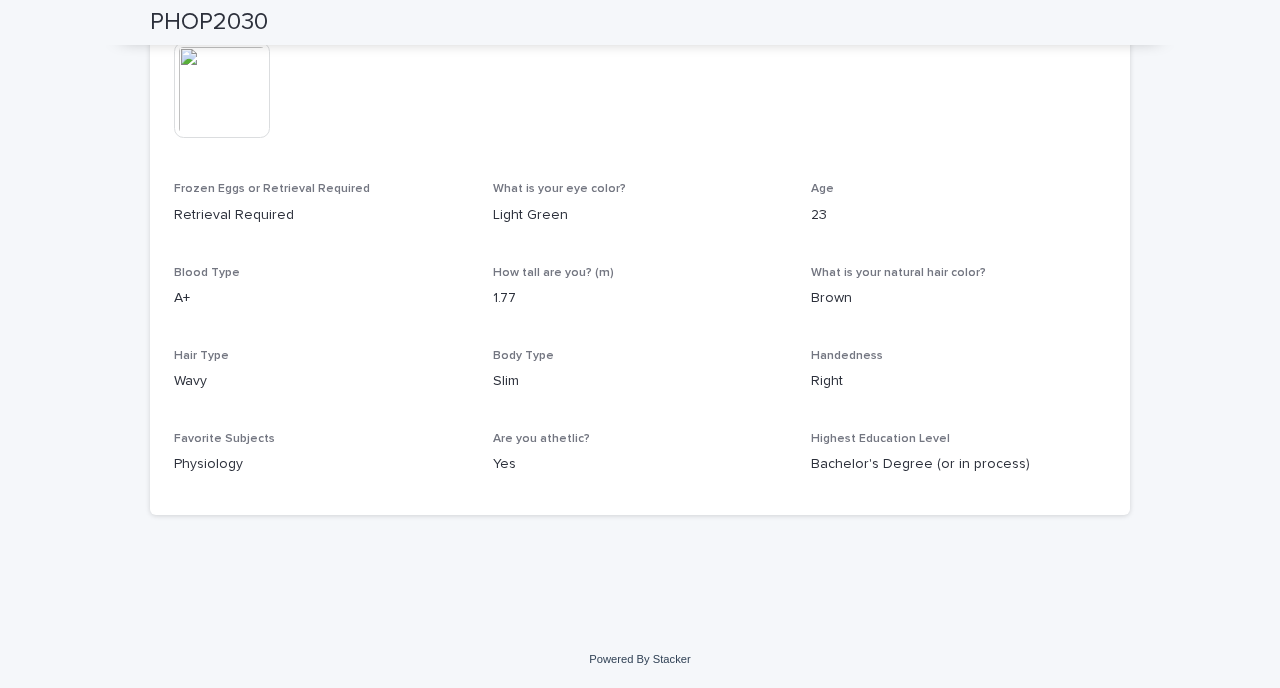 scroll, scrollTop: 1013, scrollLeft: 0, axis: vertical 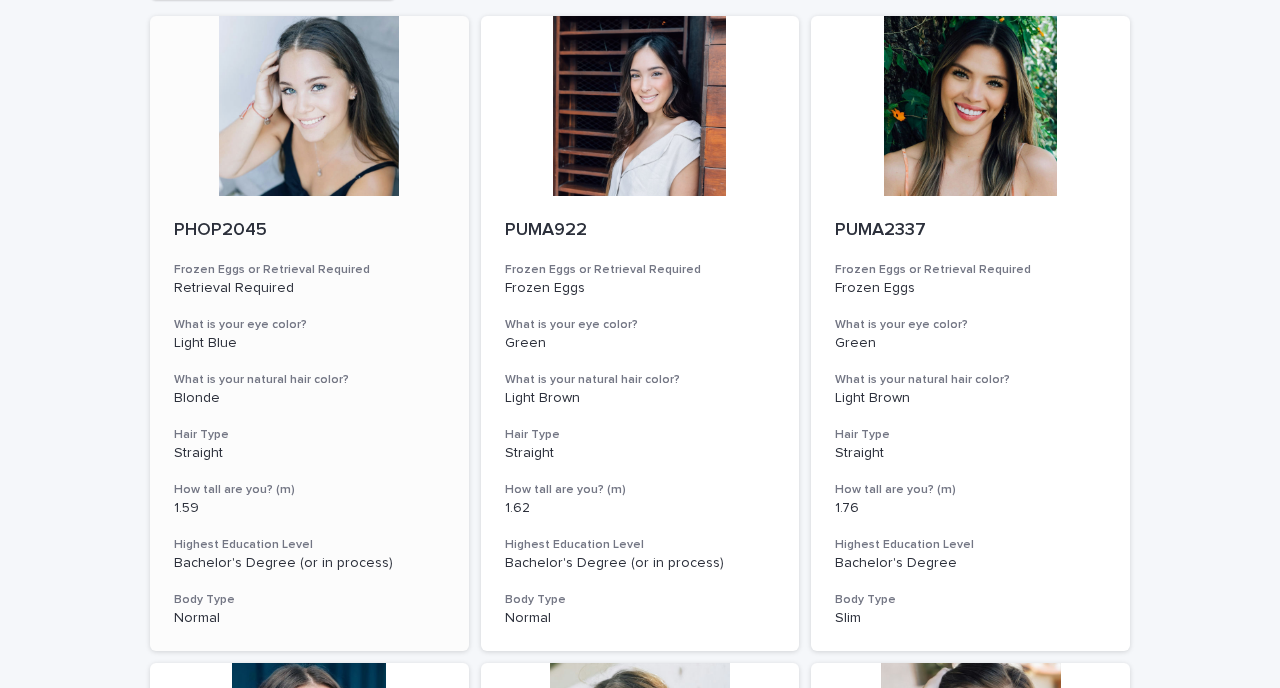click at bounding box center (309, 106) 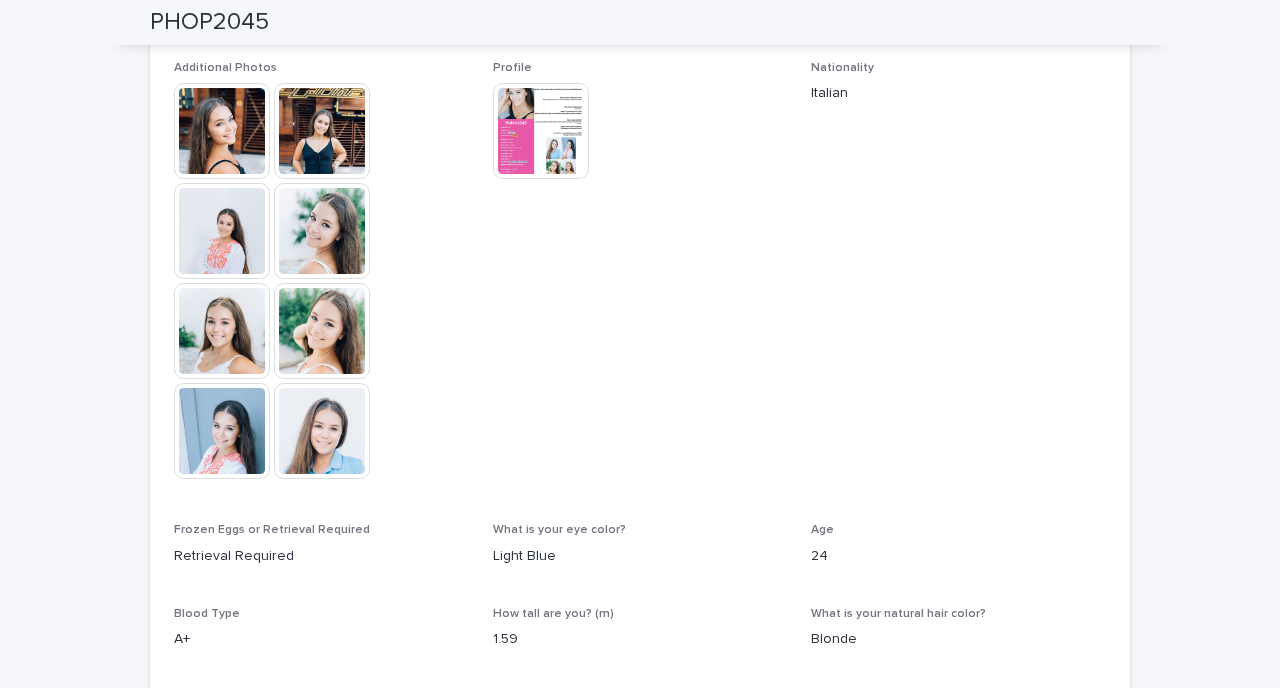 scroll, scrollTop: 513, scrollLeft: 0, axis: vertical 